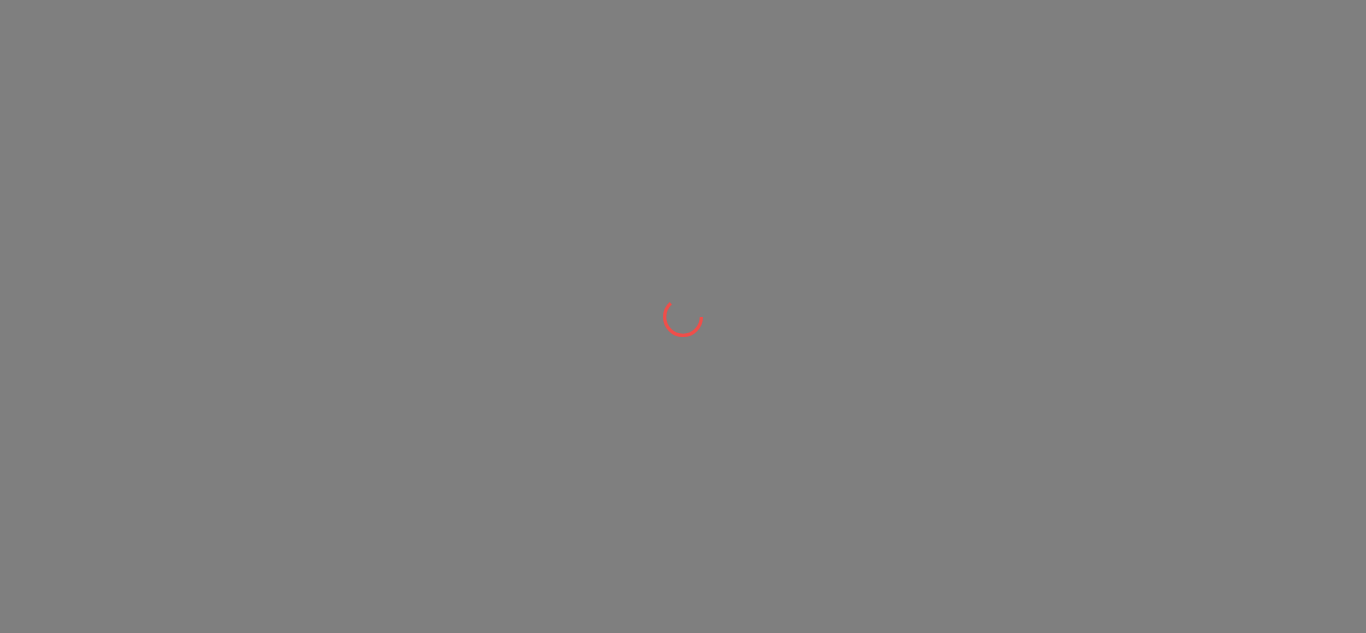 scroll, scrollTop: 0, scrollLeft: 0, axis: both 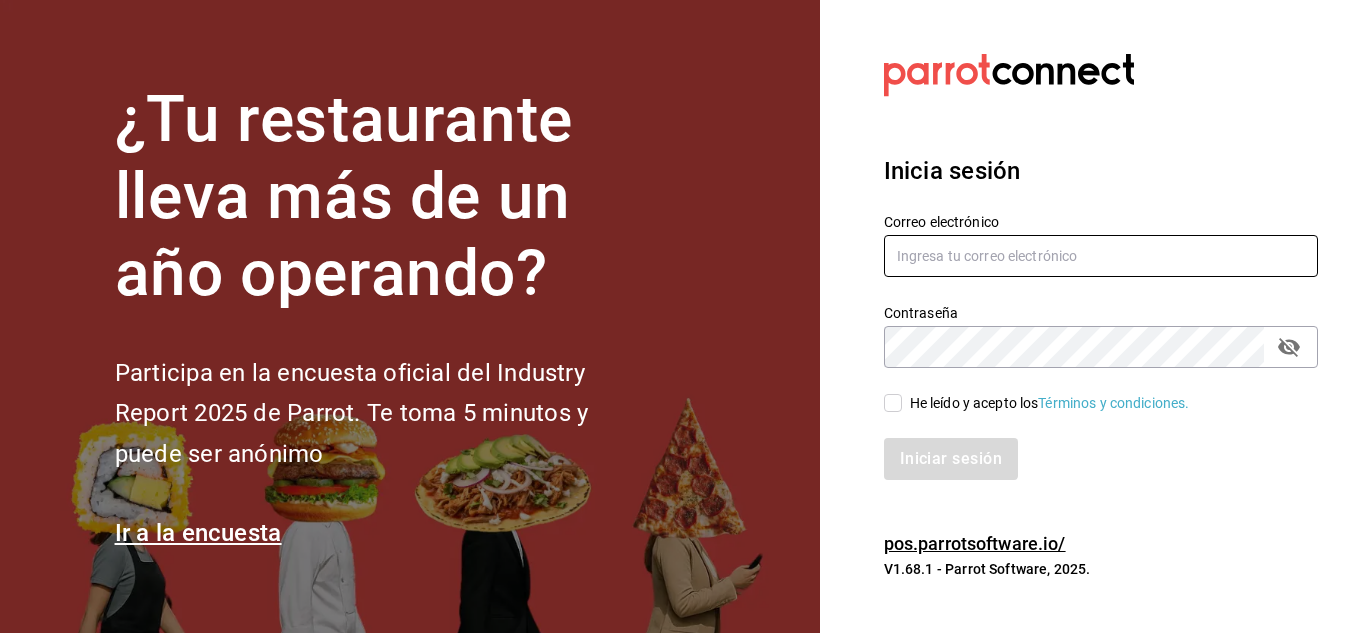 type on "[USERNAME]@[DOMAIN].com" 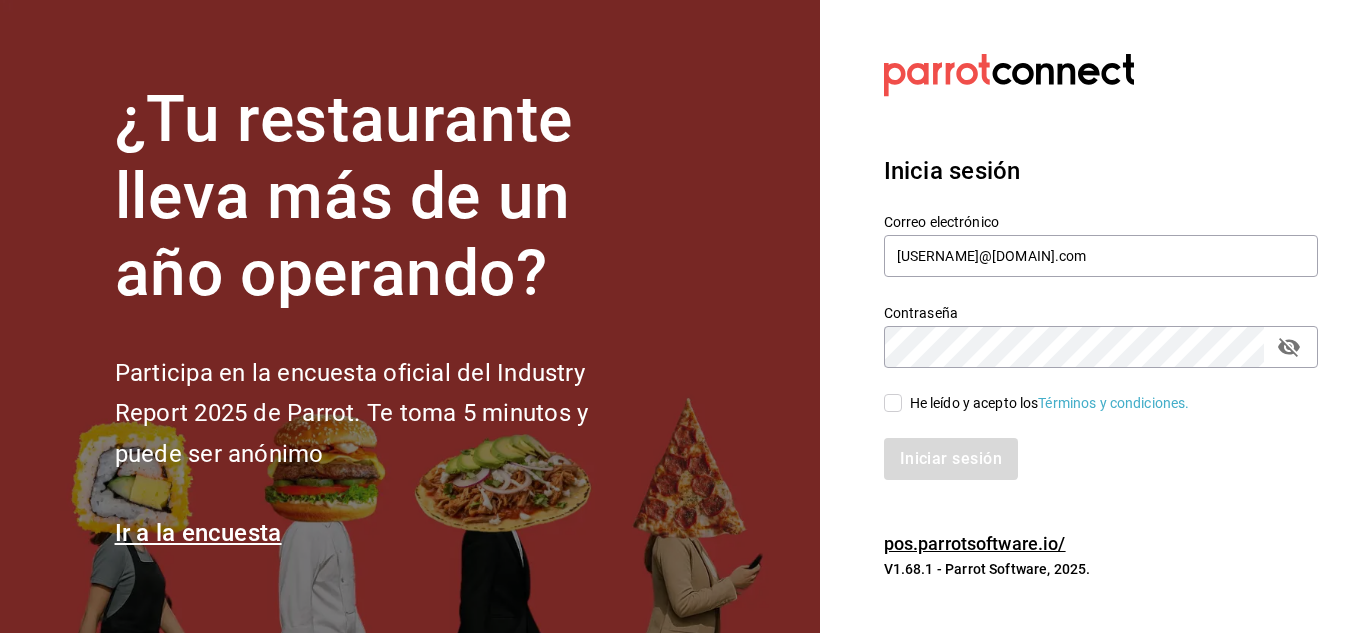 click on "He leído y acepto los  Términos y condiciones." at bounding box center [1046, 403] 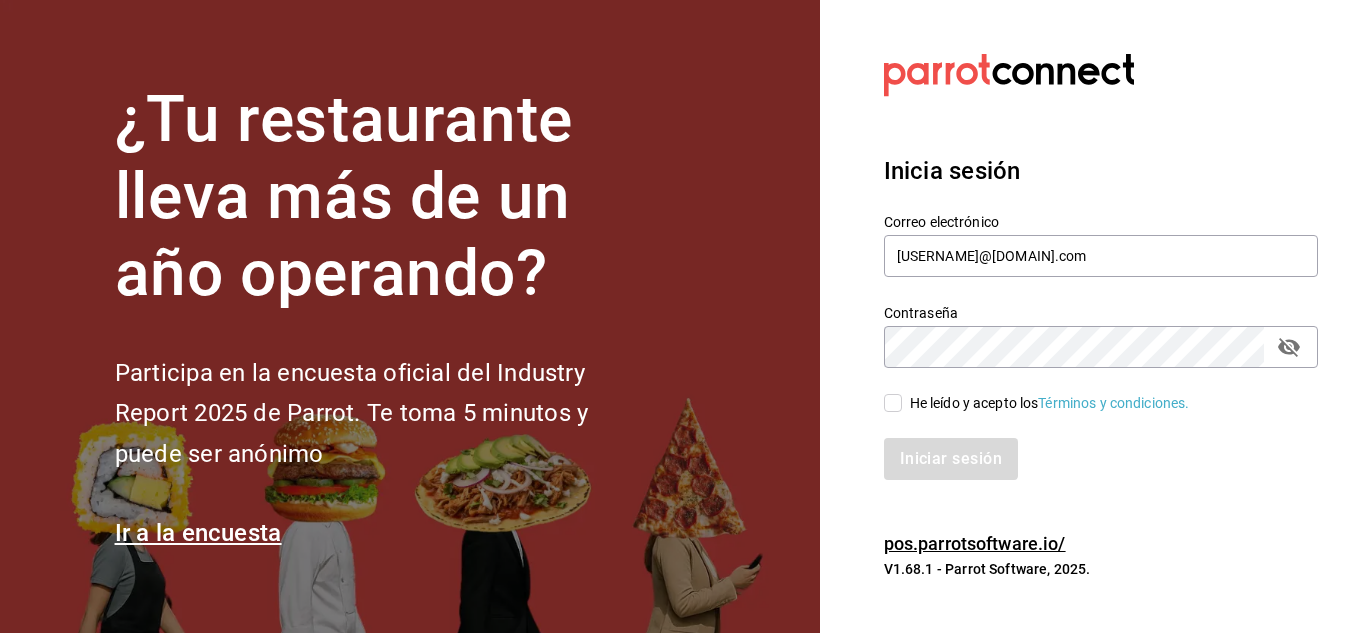 checkbox on "true" 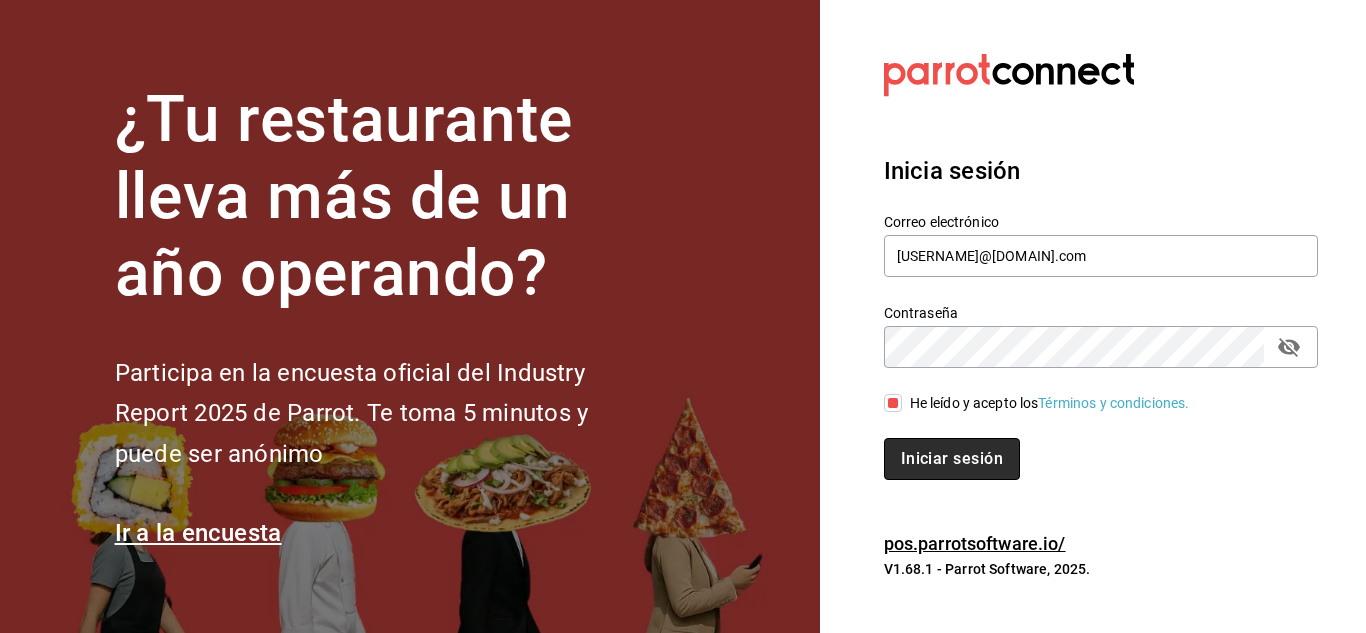 click on "Iniciar sesión" at bounding box center [952, 459] 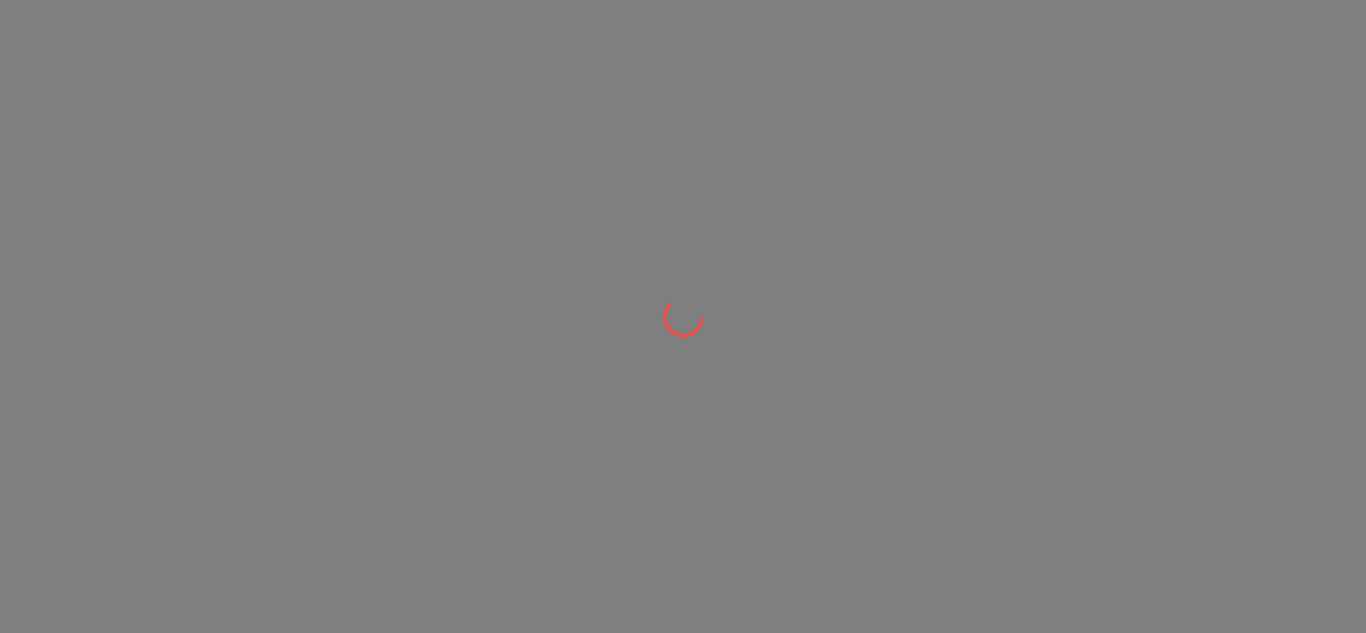 scroll, scrollTop: 0, scrollLeft: 0, axis: both 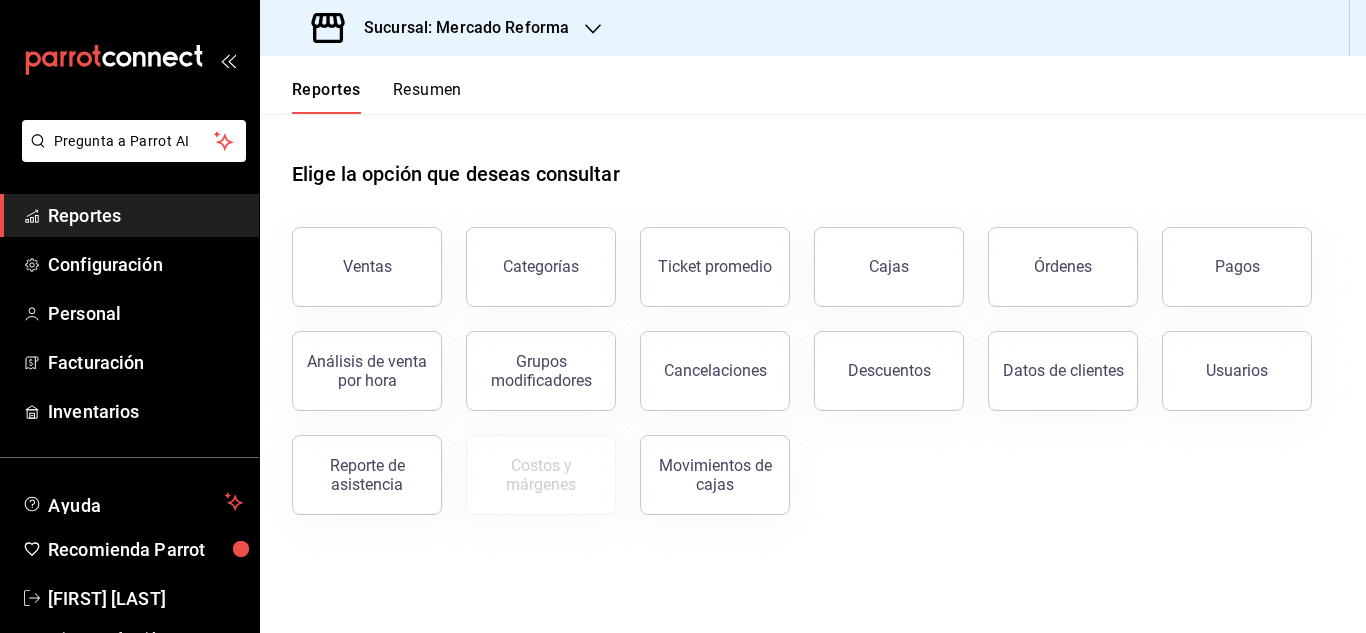click on "Sucursal: Mercado Reforma" at bounding box center (442, 28) 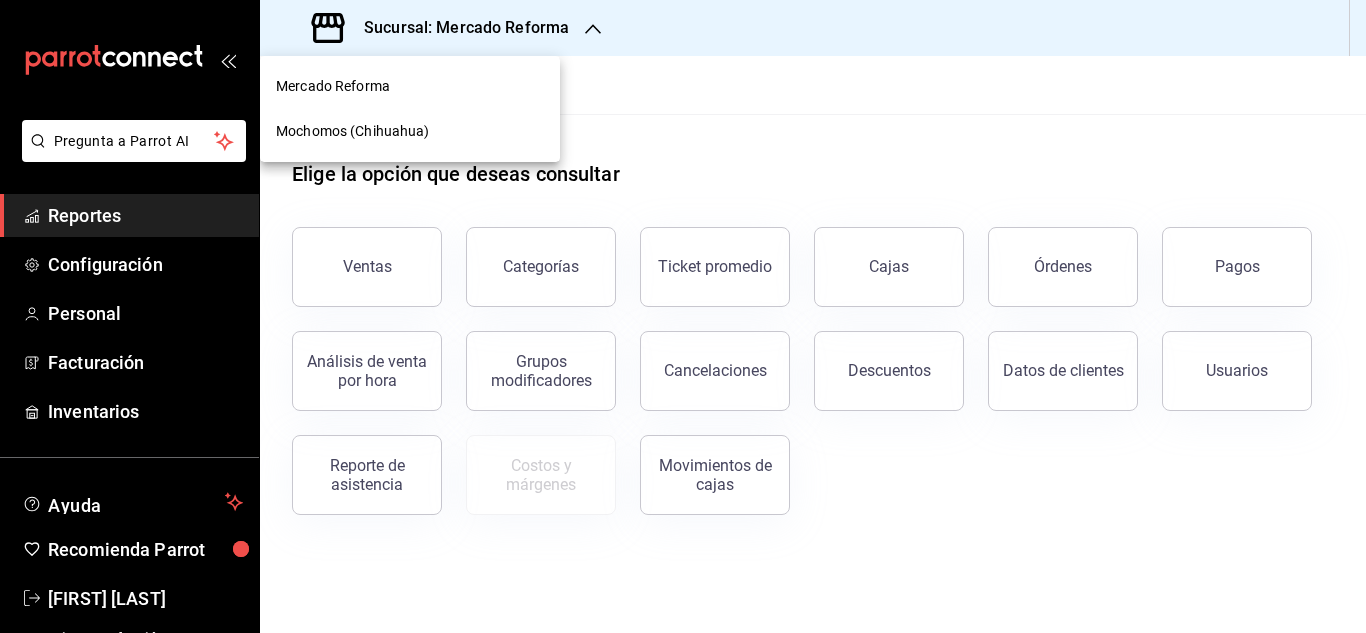 click on "Mochomos (Chihuahua)" at bounding box center (353, 131) 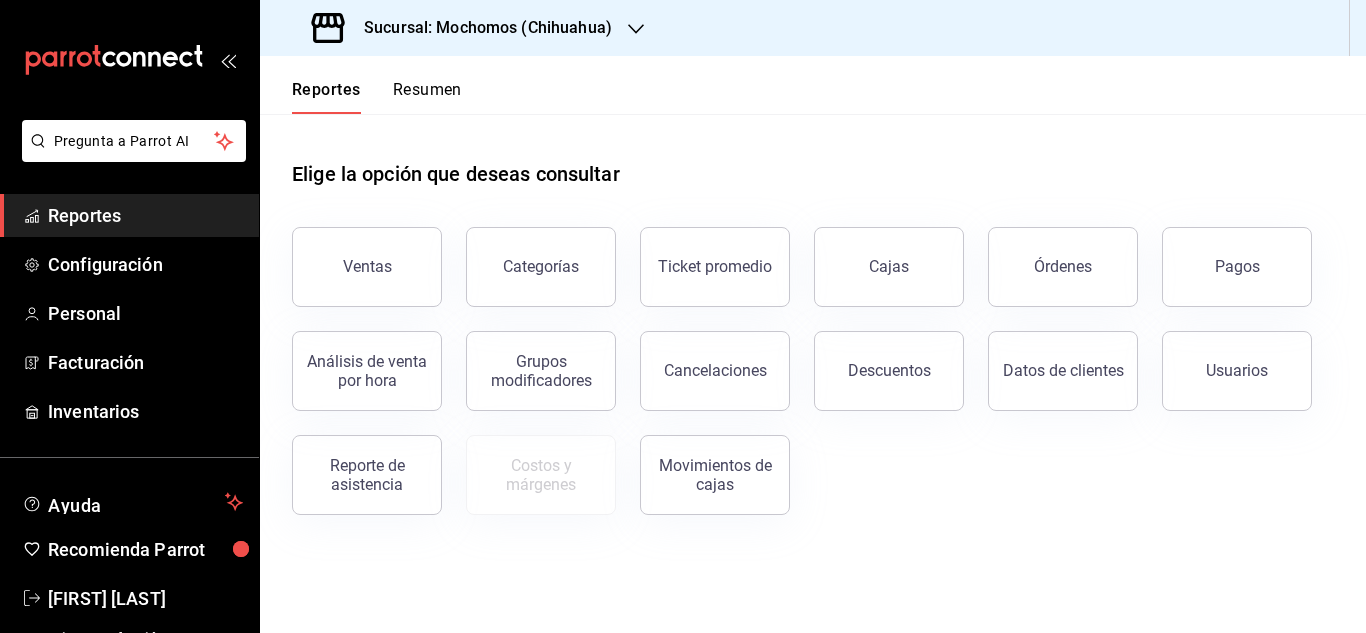 click on "Reportes" at bounding box center (145, 215) 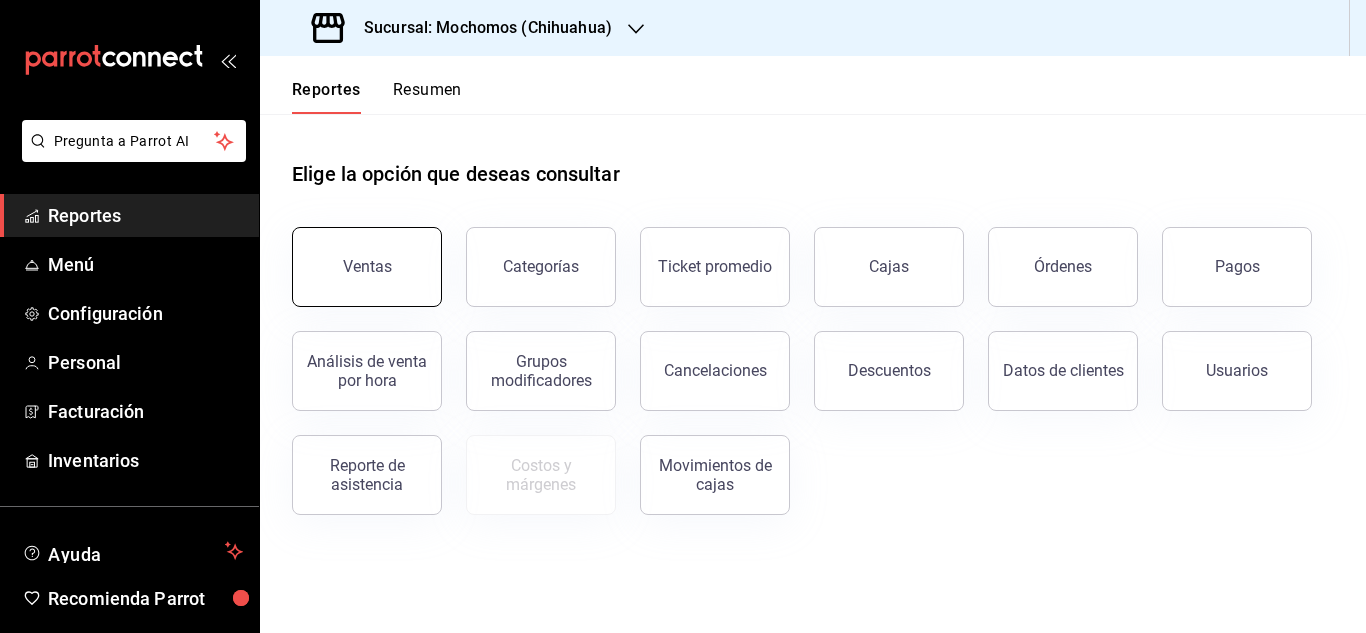 click on "Ventas" at bounding box center [367, 266] 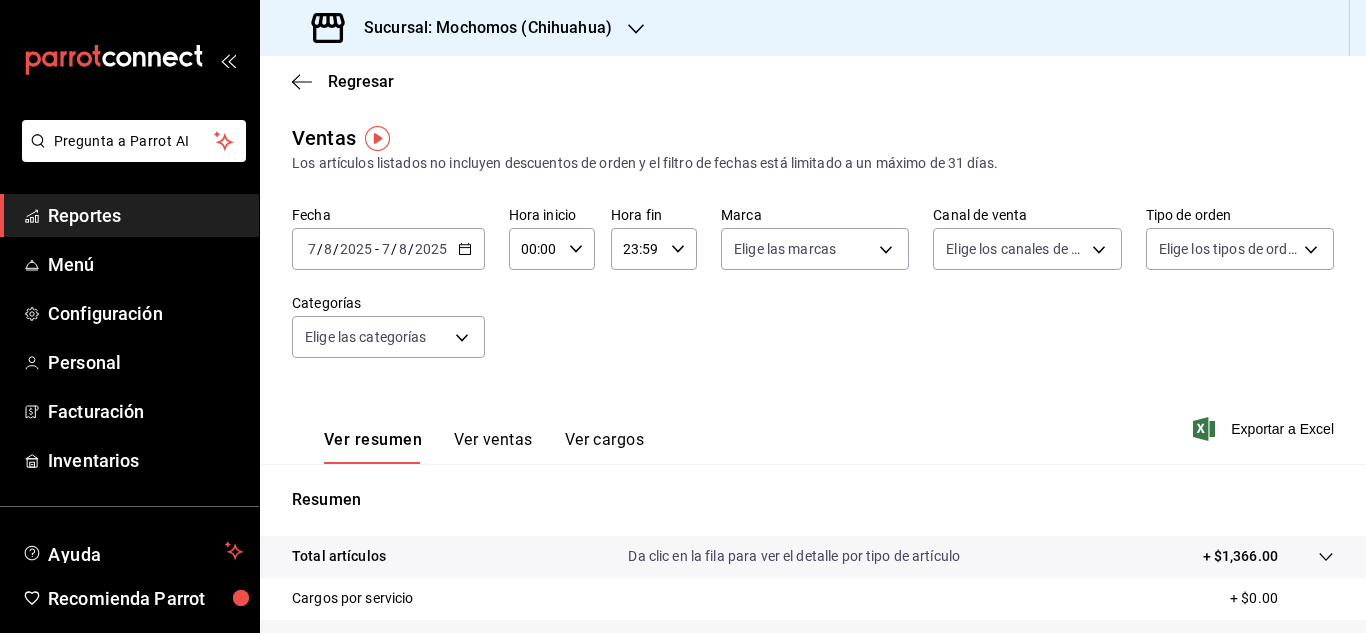 click on "2025-08-07 7 / 8 / 2025 - 2025-08-07 7 / 8 / 2025" at bounding box center [388, 249] 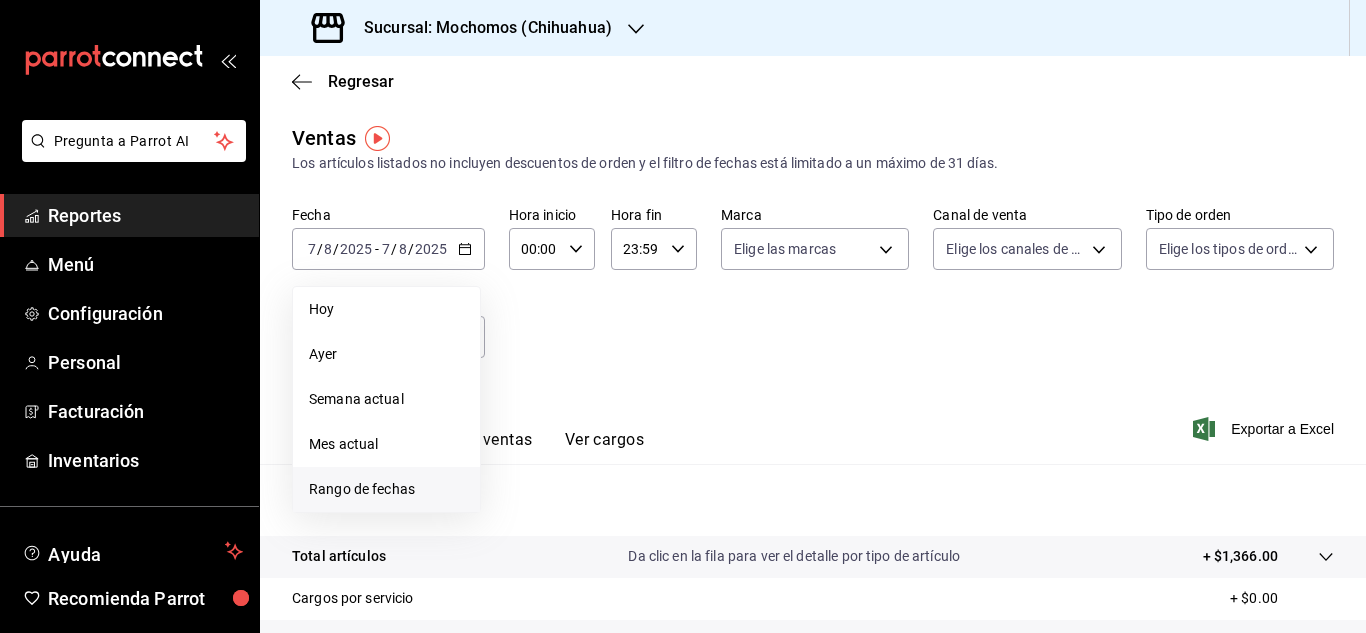 click on "Rango de fechas" at bounding box center [386, 489] 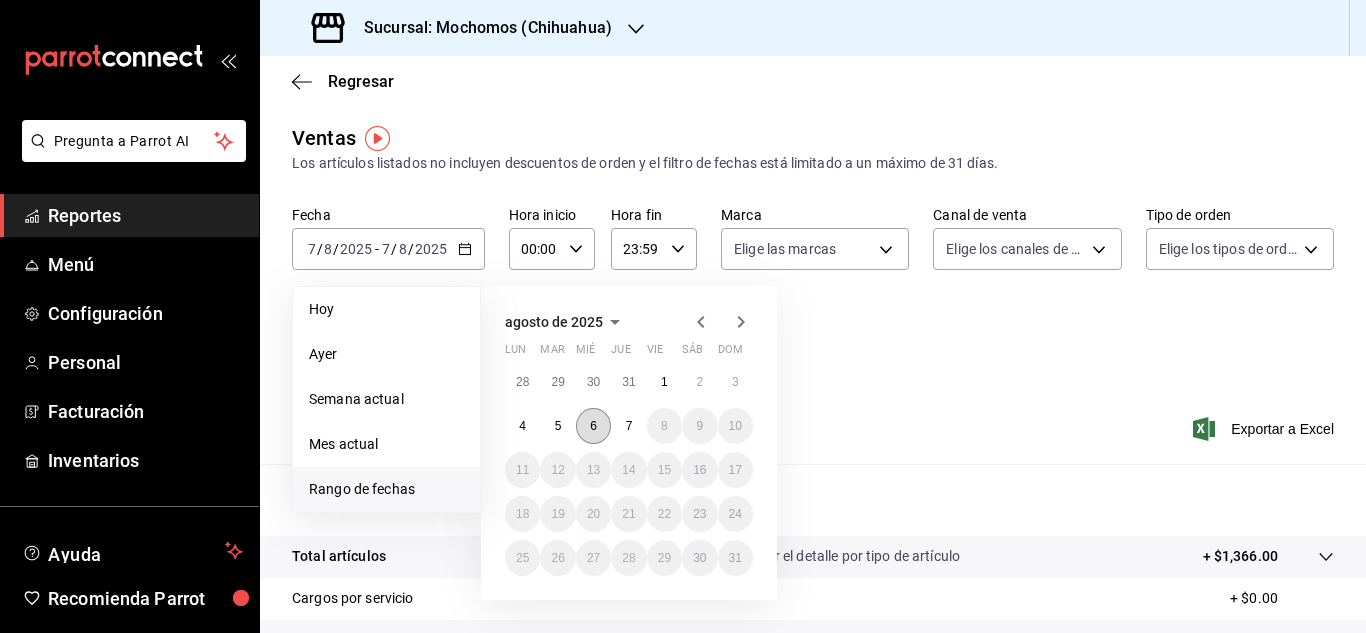 click on "6" at bounding box center [593, 426] 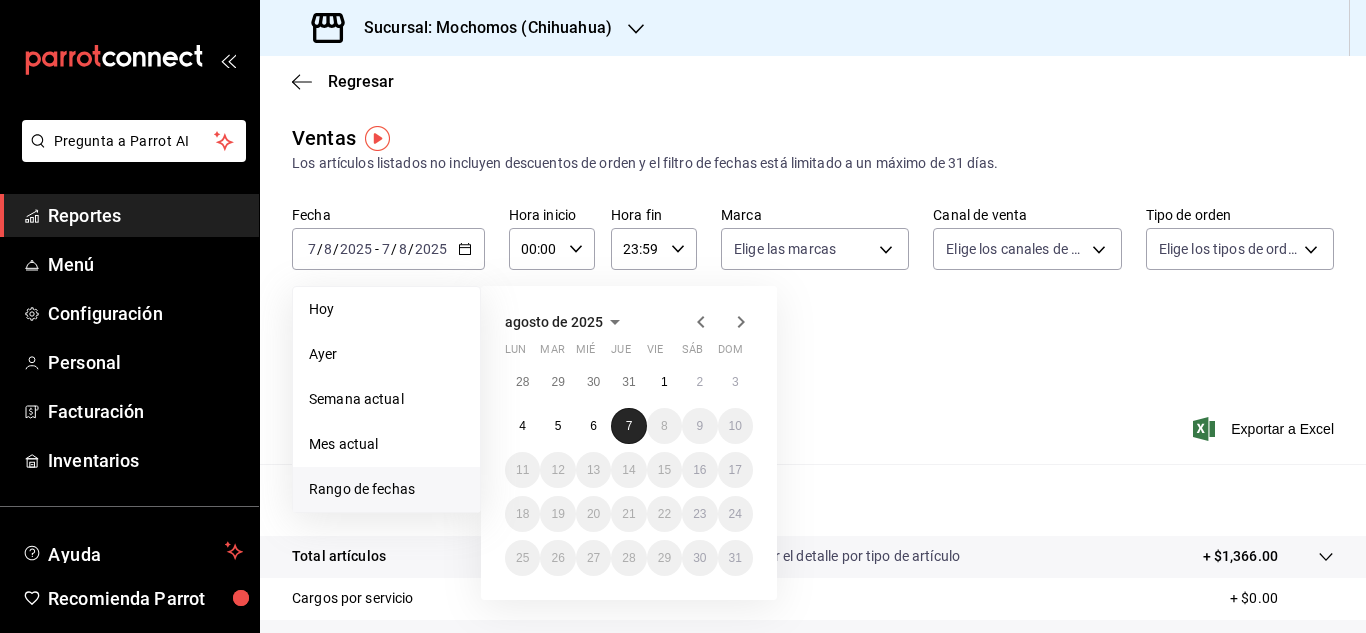 drag, startPoint x: 613, startPoint y: 430, endPoint x: 624, endPoint y: 424, distance: 12.529964 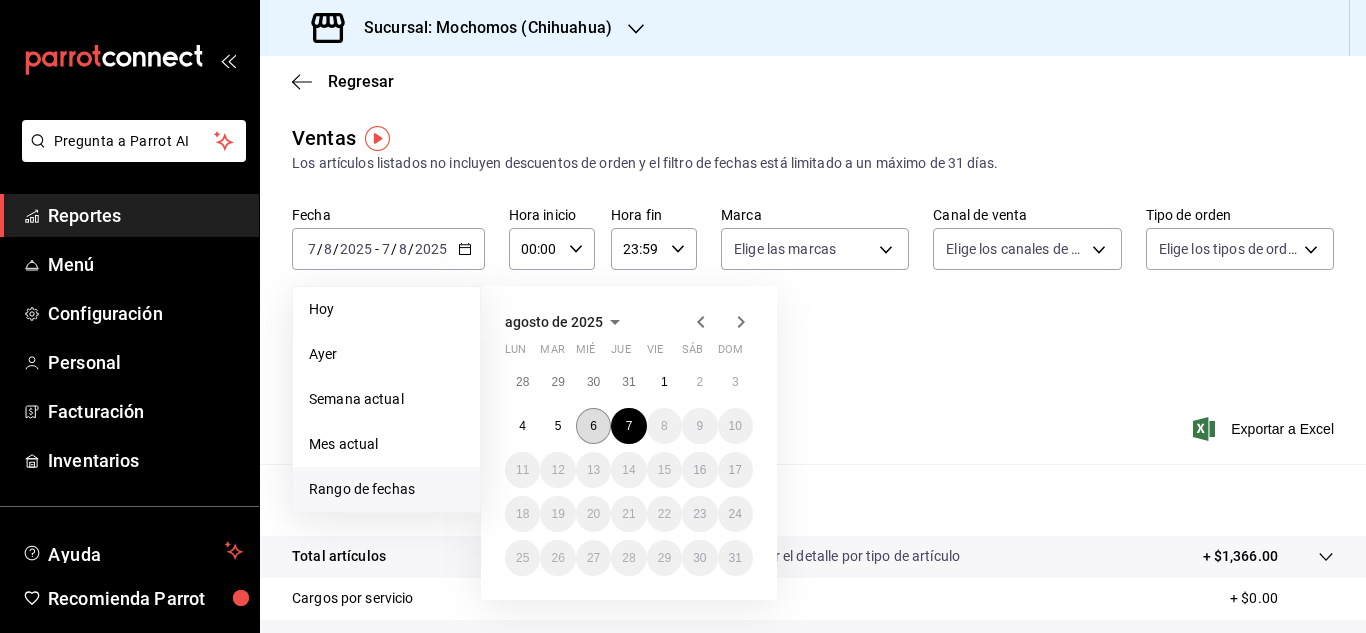 click on "6" at bounding box center [593, 426] 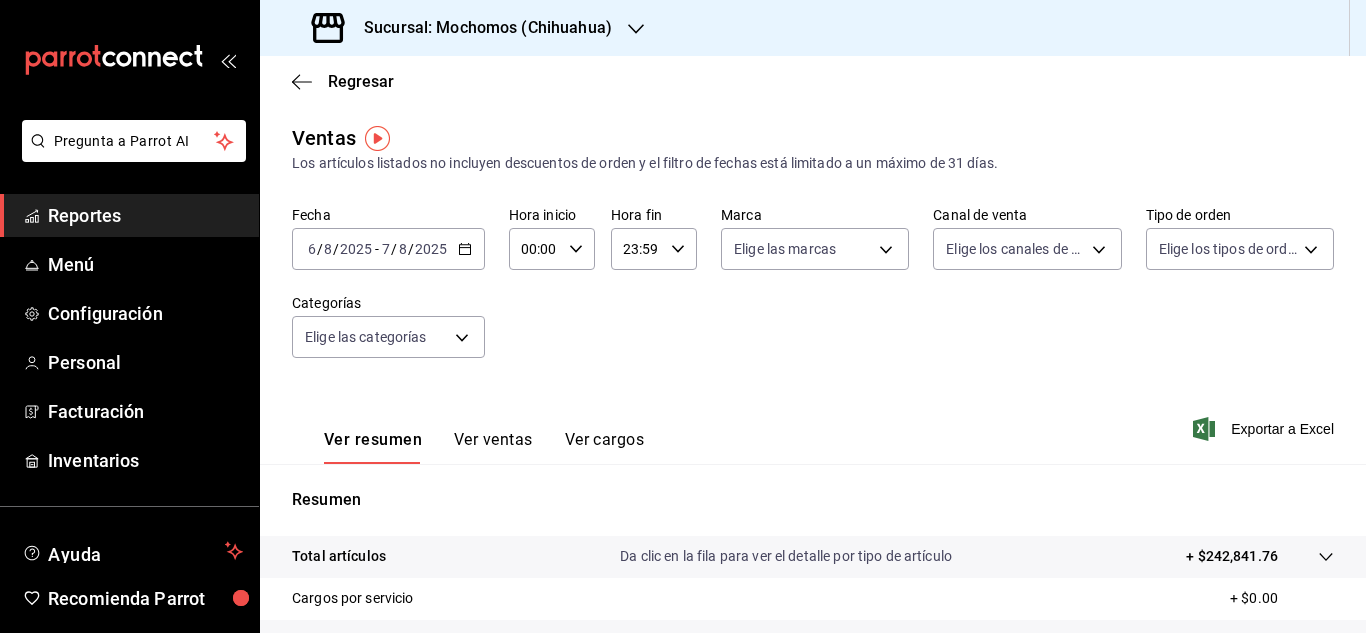 click on "00:00 Hora inicio" at bounding box center [552, 249] 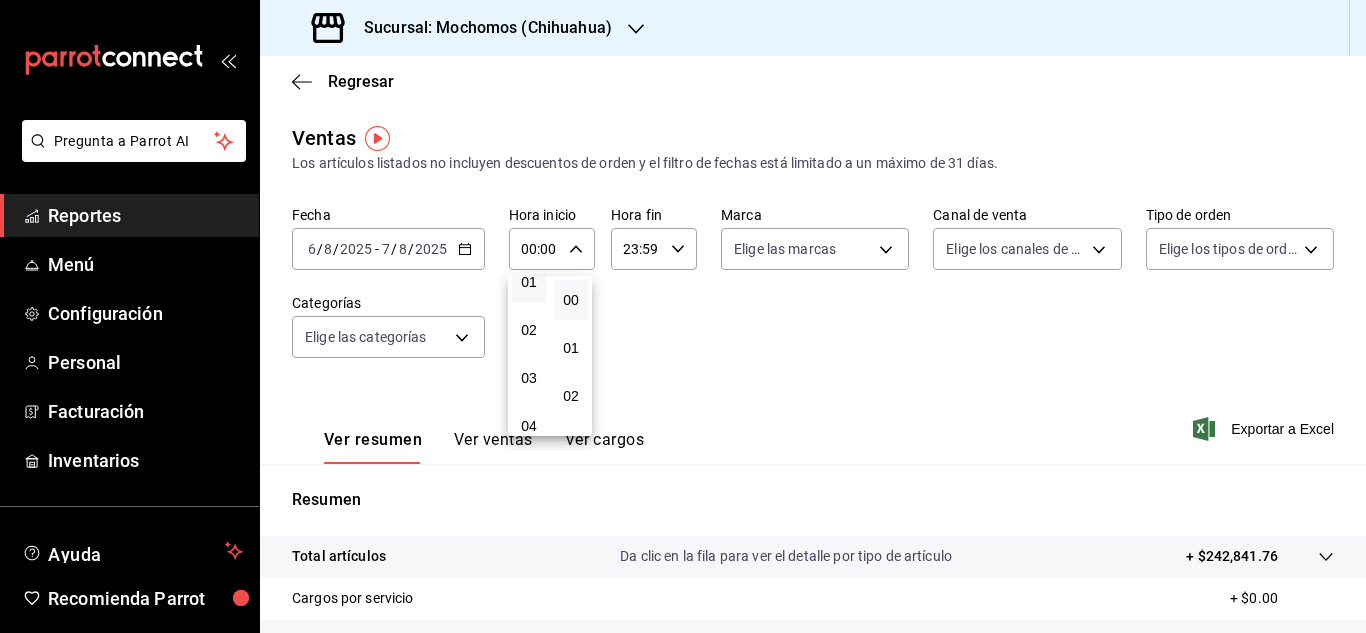 scroll, scrollTop: 100, scrollLeft: 0, axis: vertical 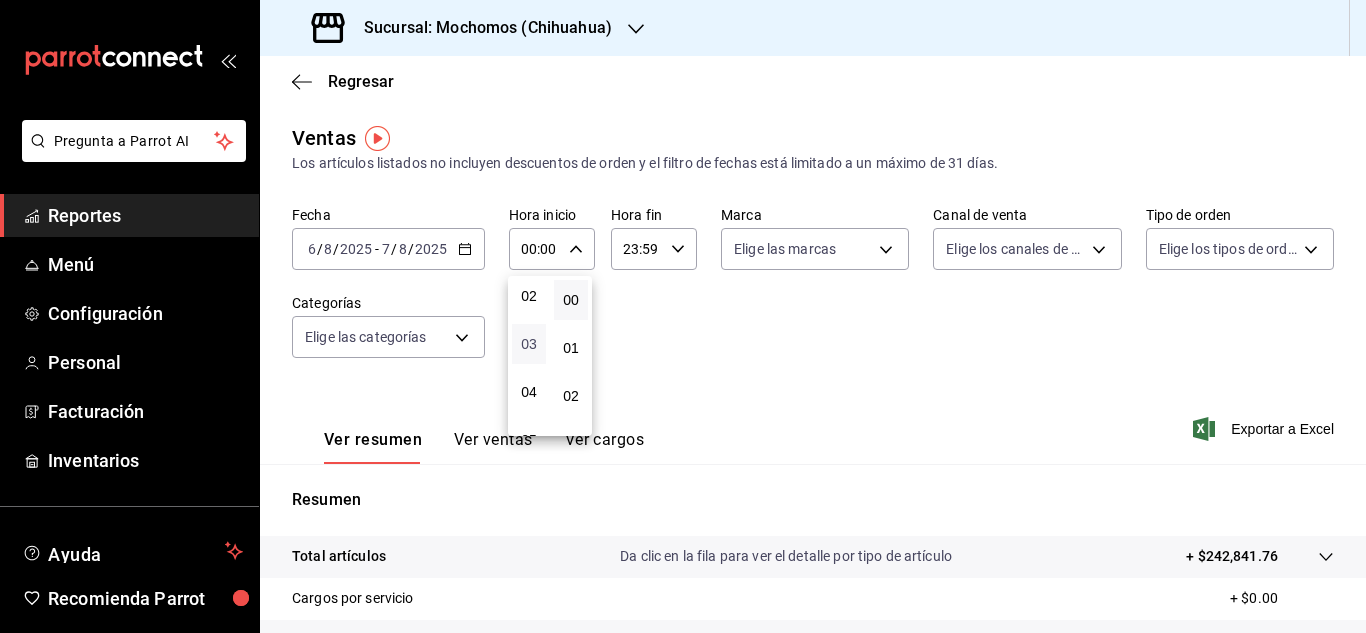 click on "03" at bounding box center [529, 344] 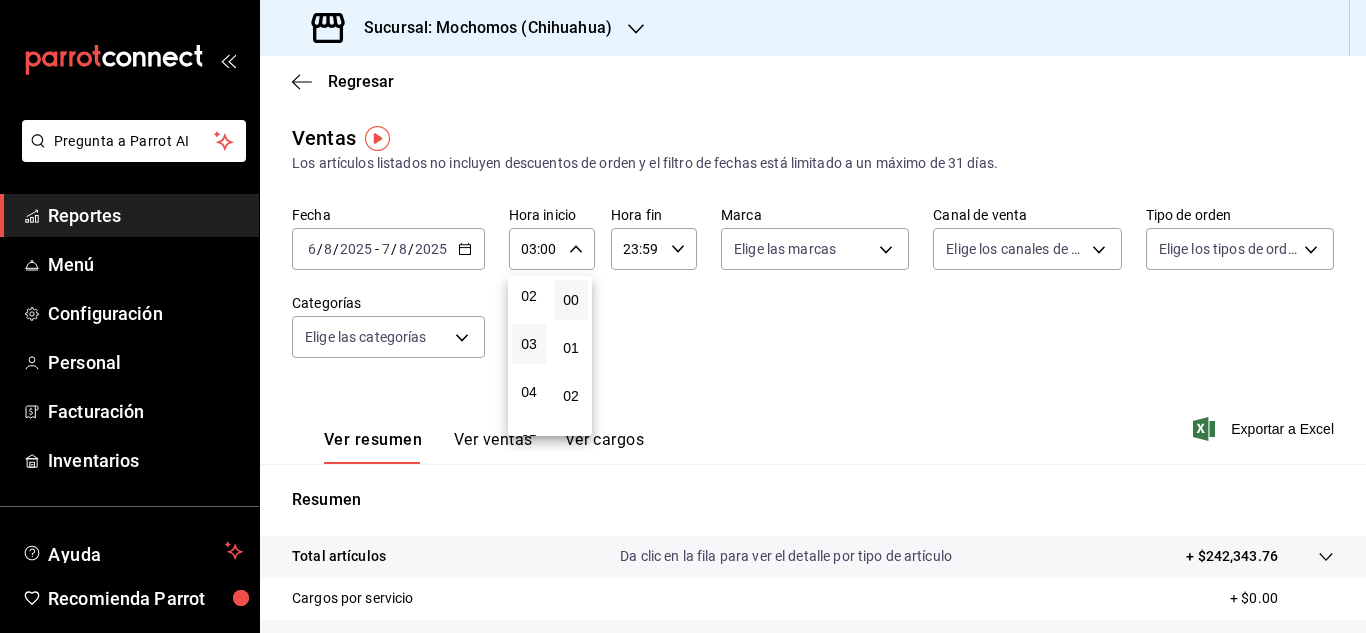 click at bounding box center (683, 316) 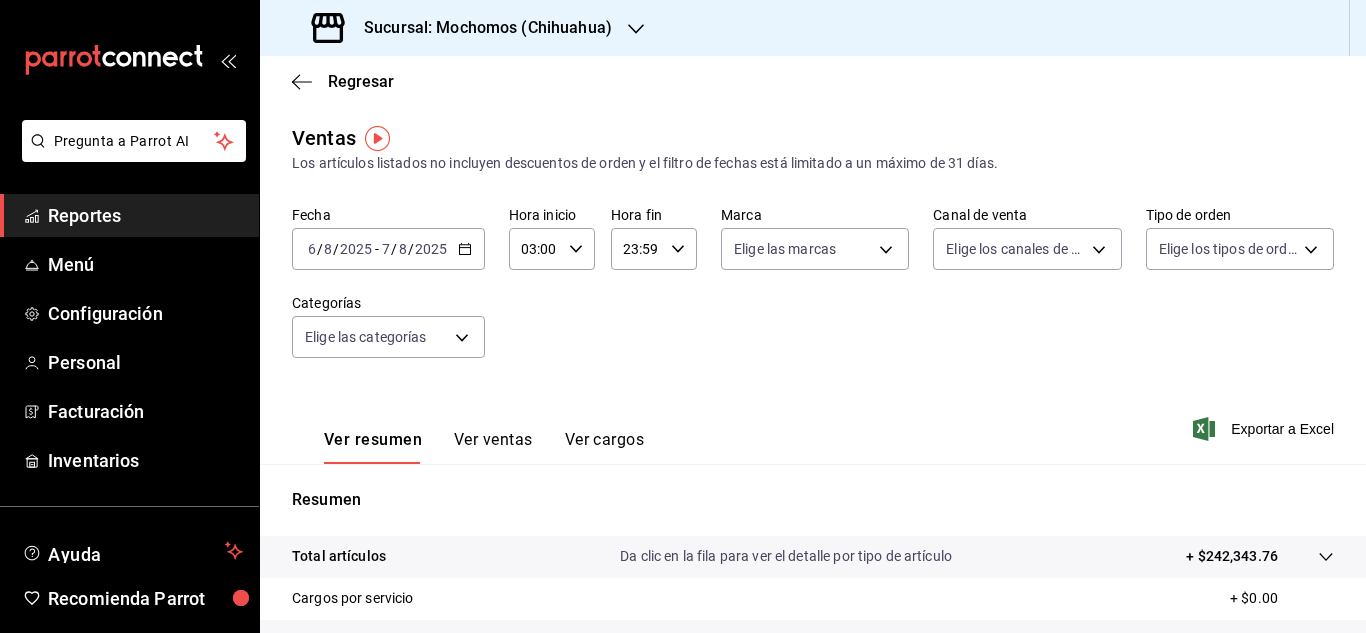 click on "23:59" at bounding box center [637, 249] 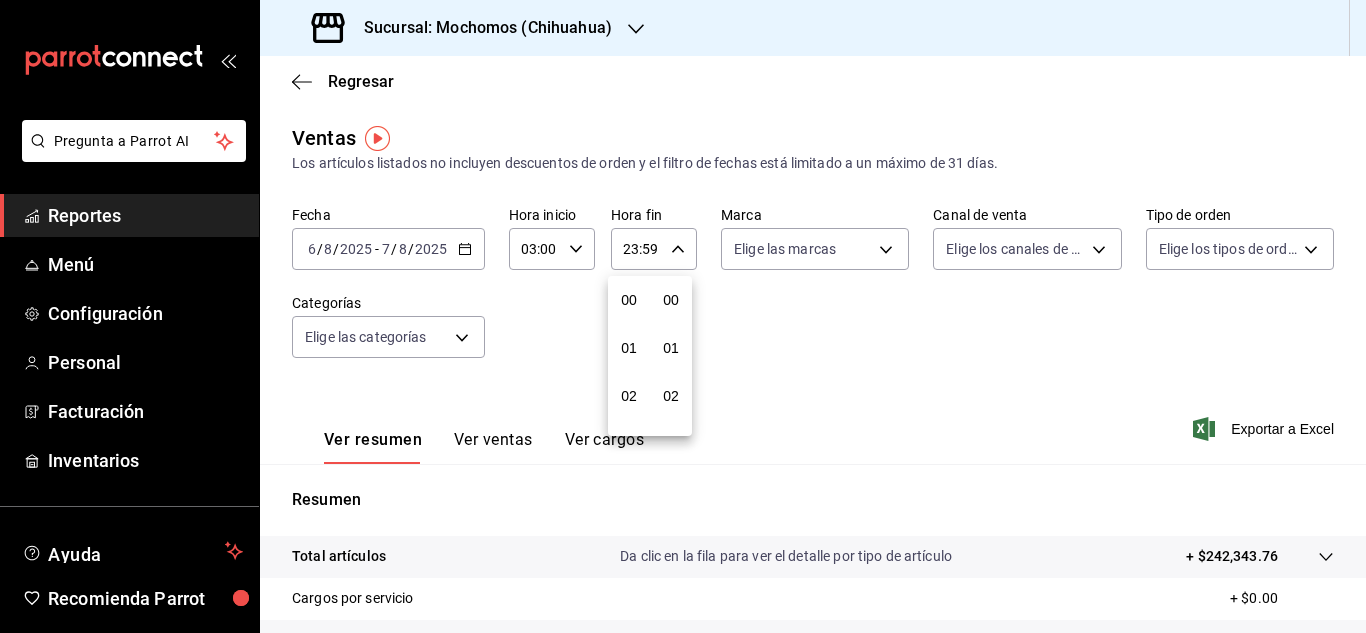 scroll, scrollTop: 992, scrollLeft: 0, axis: vertical 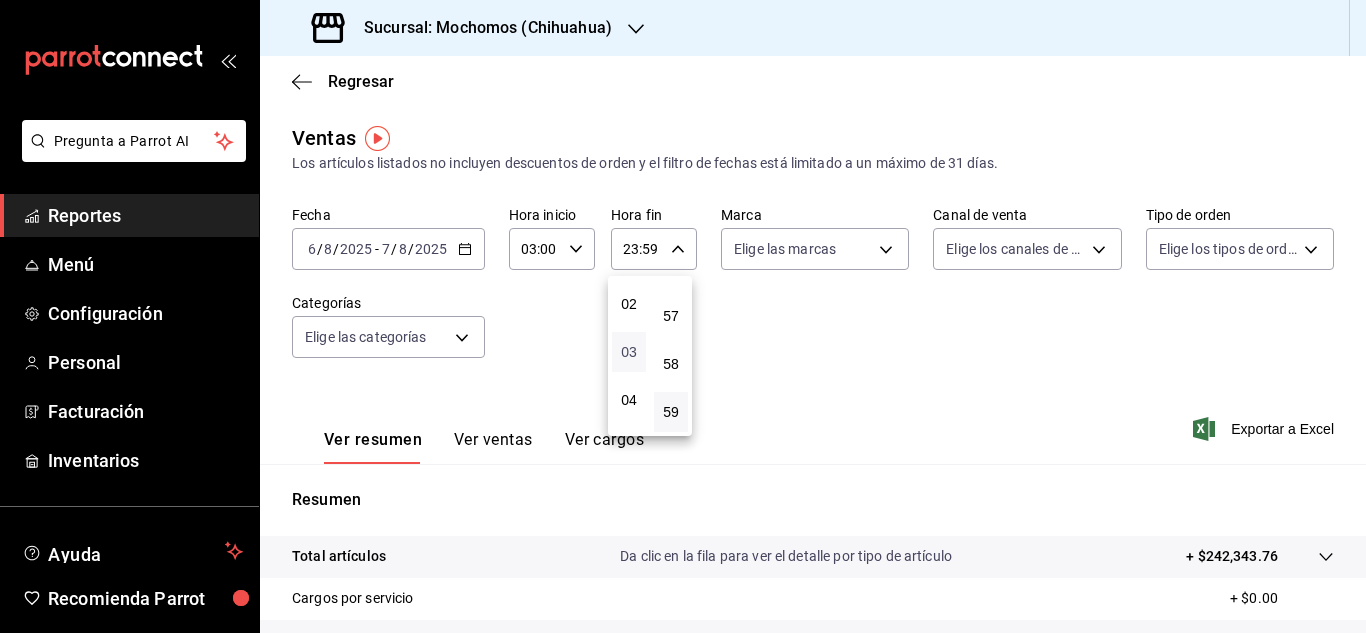 click on "03" at bounding box center (629, 352) 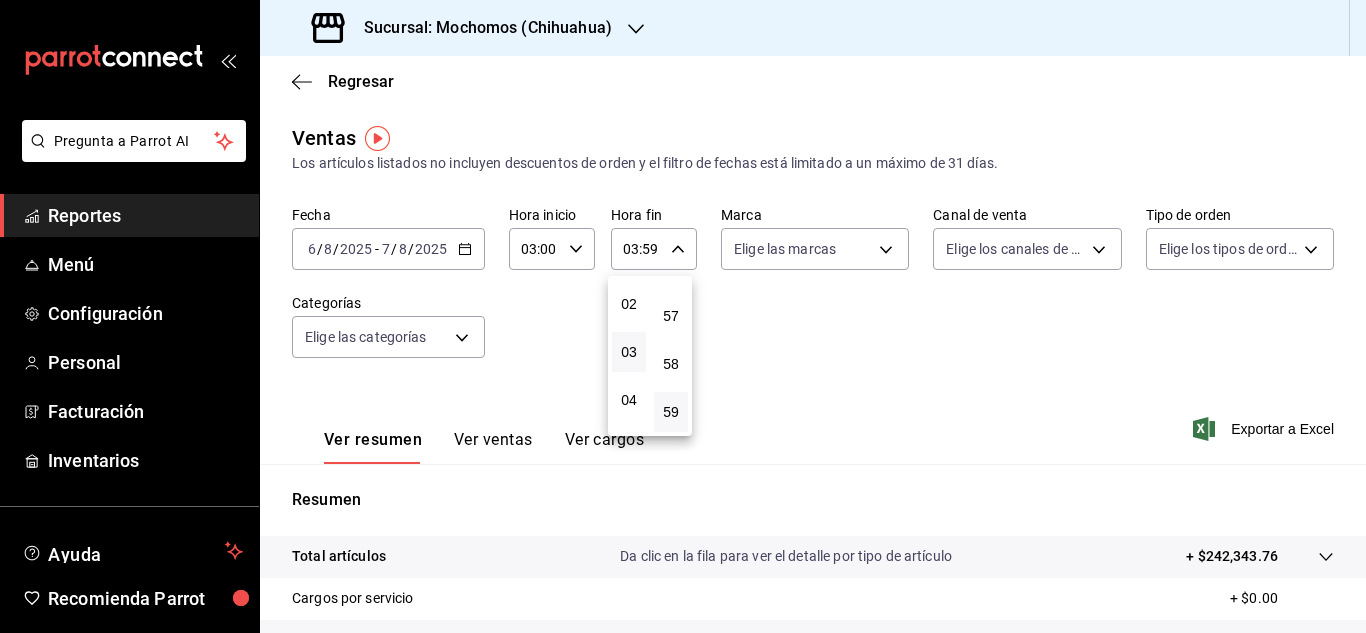click at bounding box center [683, 316] 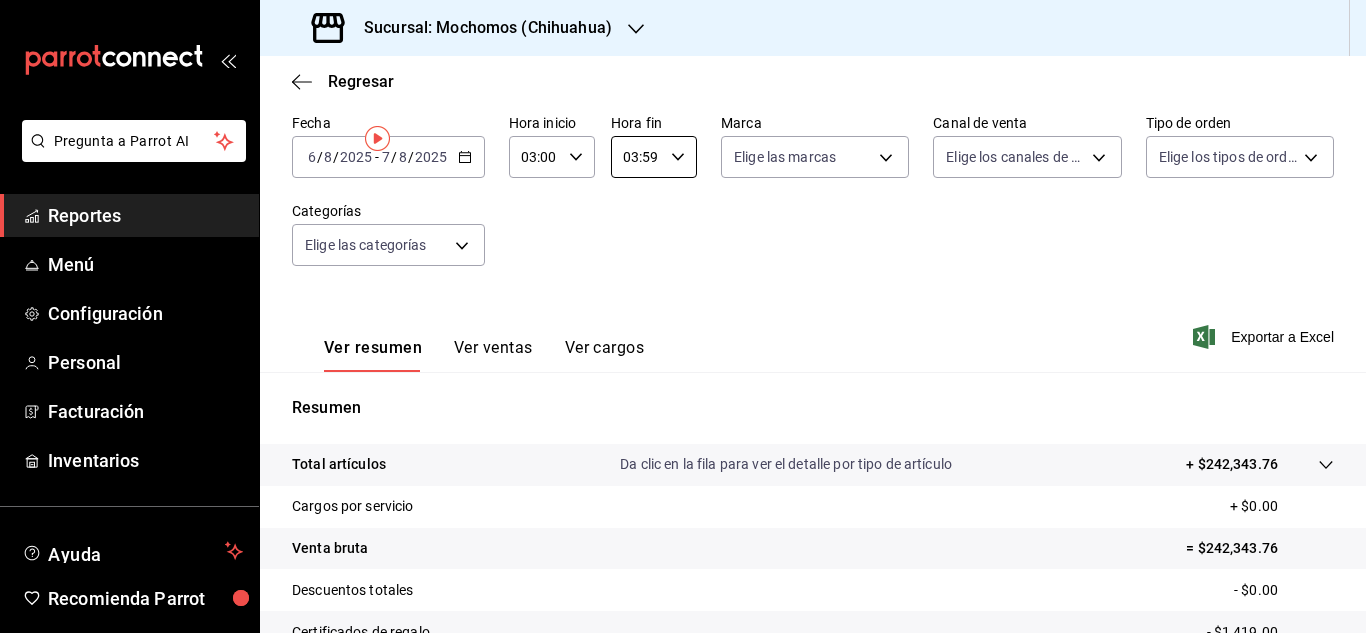 scroll, scrollTop: 200, scrollLeft: 0, axis: vertical 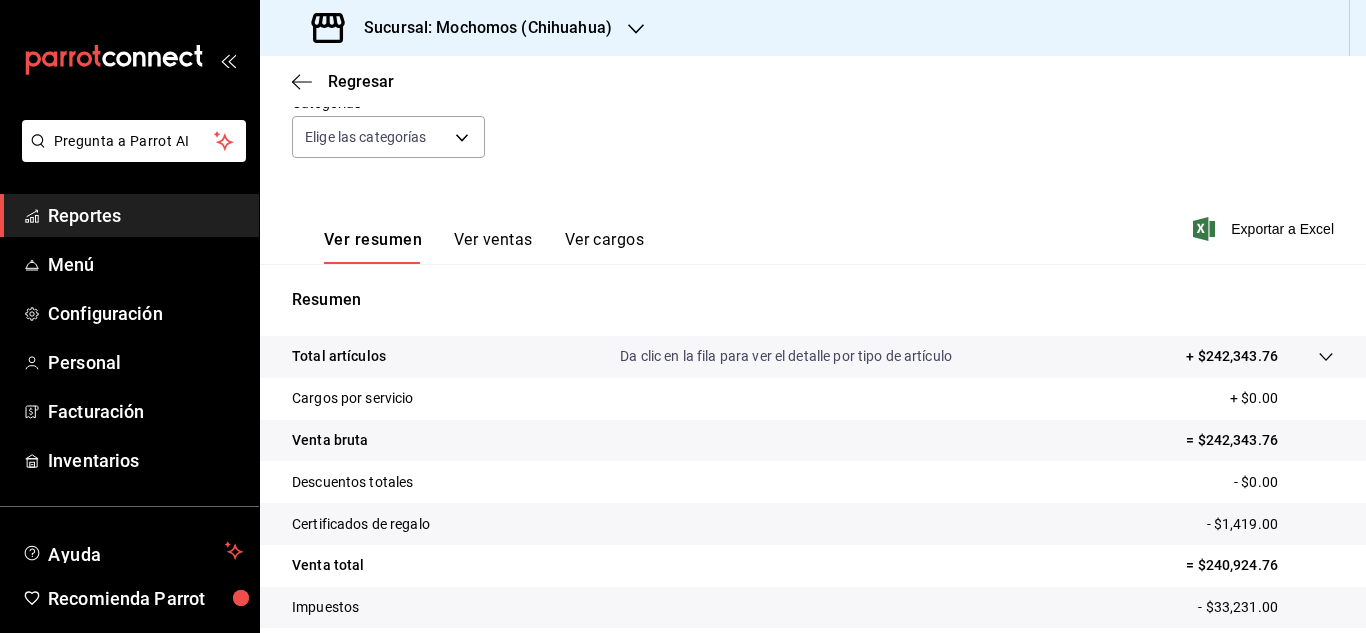click on "Ver resumen Ver ventas Ver cargos Exportar a Excel" at bounding box center (813, 223) 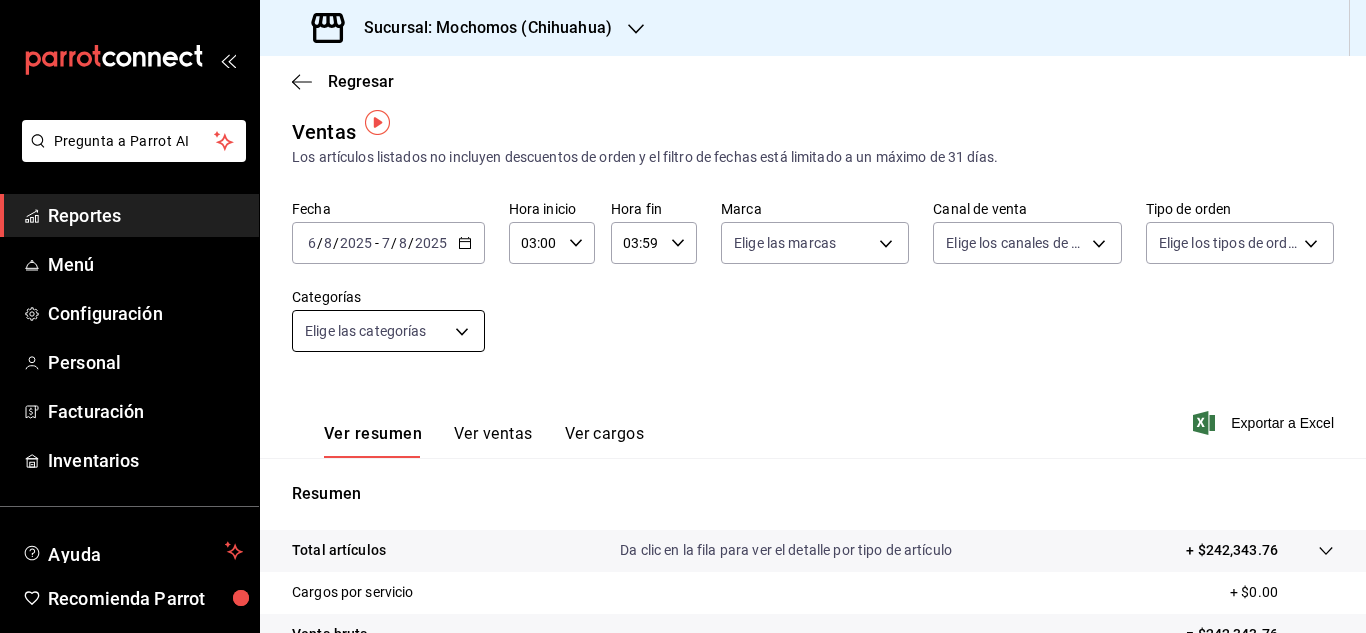 scroll, scrollTop: 0, scrollLeft: 0, axis: both 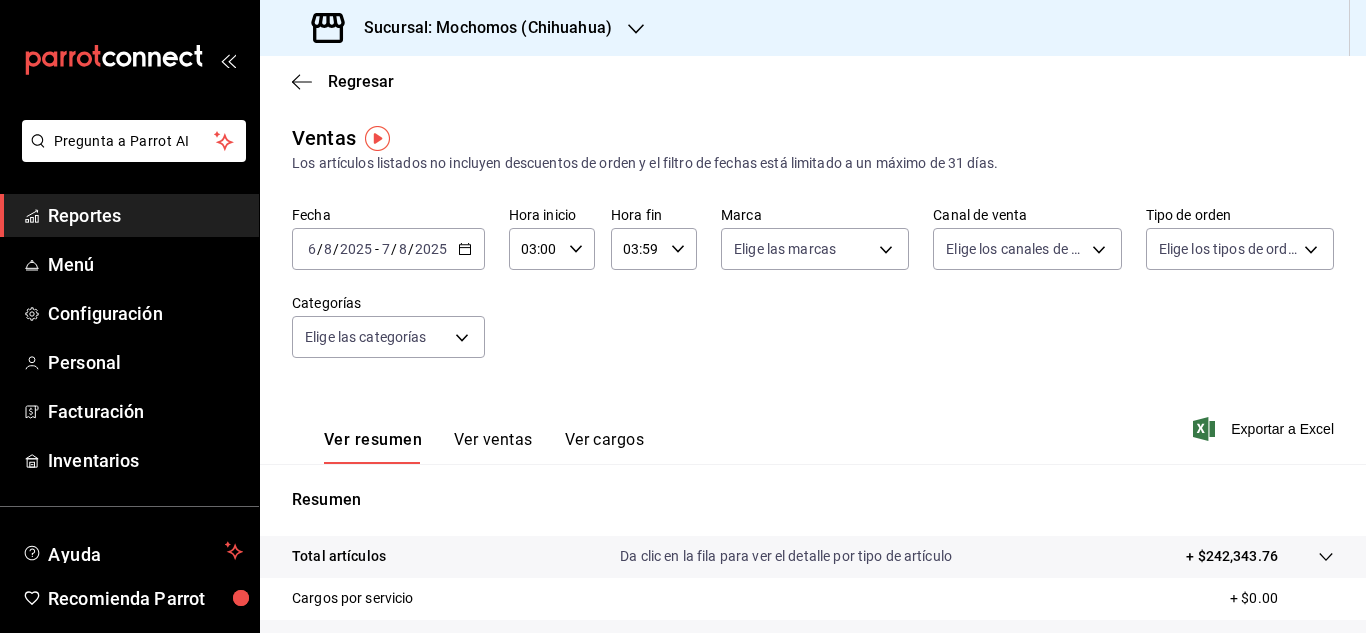 click on "Ver resumen Ver ventas Ver cargos Exportar a Excel" at bounding box center [813, 423] 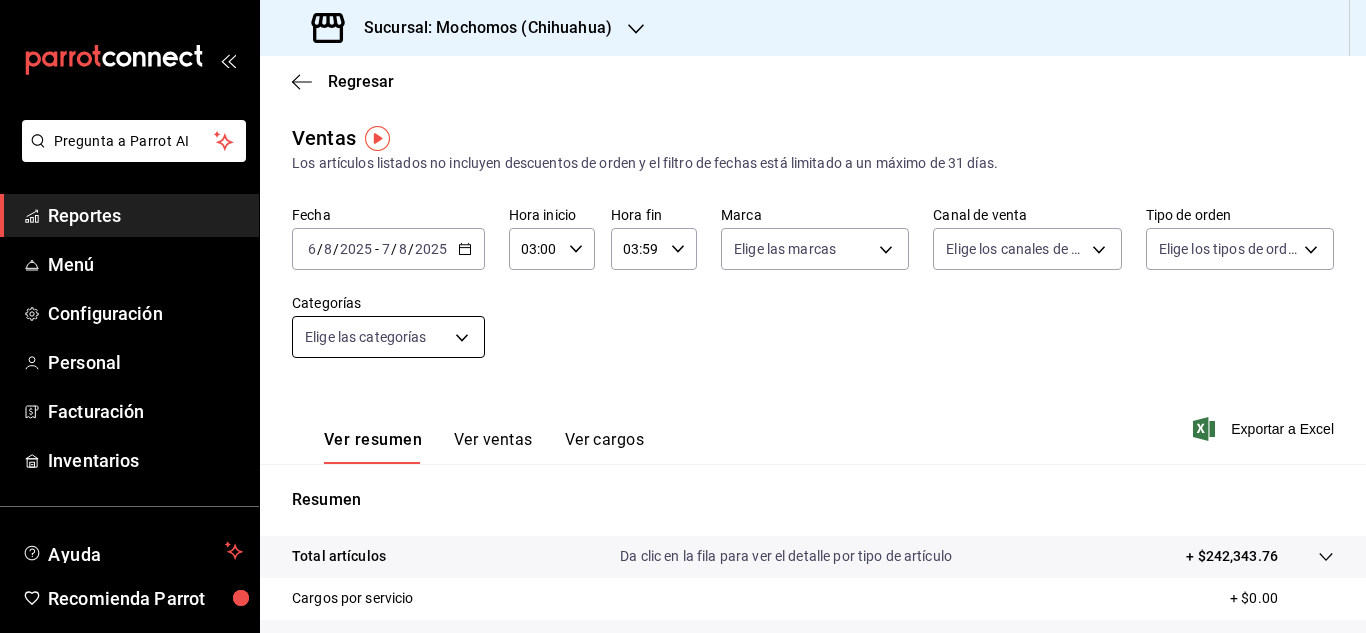 click on "Pregunta a Parrot AI Reportes   Menú   Configuración   Personal   Facturación   Inventarios   Ayuda Recomienda Parrot   [FIRST] [LAST]   Sugerir nueva función   Sucursal: Mochomos ([CITY]) Regresar Ventas Los artículos listados no incluyen descuentos de orden y el filtro de fechas está limitado a un máximo de 31 días. Fecha 2025-08-06 6 / 8 / 2025 - 2025-08-07 7 / 8 / 2025 Hora inicio 03:00 Hora inicio Hora fin 03:59 Hora fin Marca Elige las marcas Canal de venta Elige los canales de venta Tipo de orden Elige los tipos de orden Categorías Elige las categorías Ver resumen Ver ventas Ver cargos Exportar a Excel Resumen Total artículos Da clic en la fila para ver el detalle por tipo de artículo + $242,343.76 Cargos por servicio + $0.00 Venta bruta = $242,343.76 Descuentos totales - $0.00 Certificados de regalo - $1,419.00 Venta total = $240,924.76 Impuestos - $33,231.00 Venta neta = $207,693.76 GANA 1 MES GRATIS EN TU SUSCRIPCIÓN AQUÍ Ver video tutorial Ir a video Pregunta a Parrot AI Reportes" at bounding box center (683, 316) 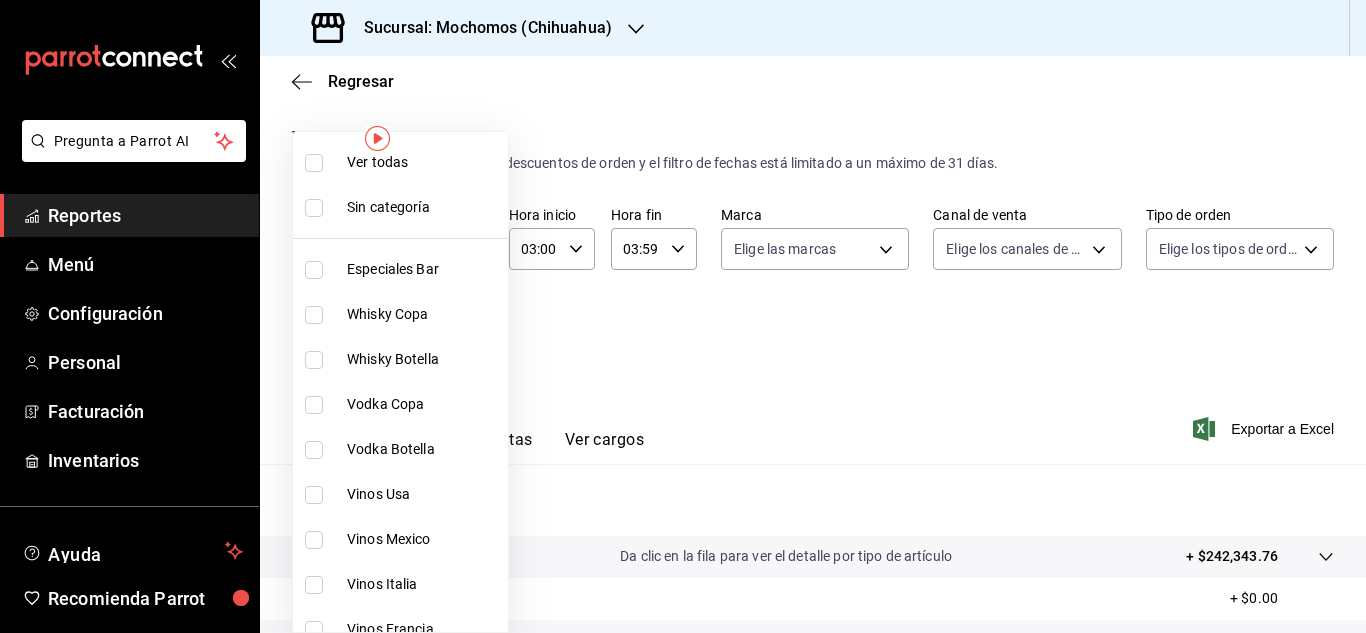 click on "Ver todas" at bounding box center (400, 162) 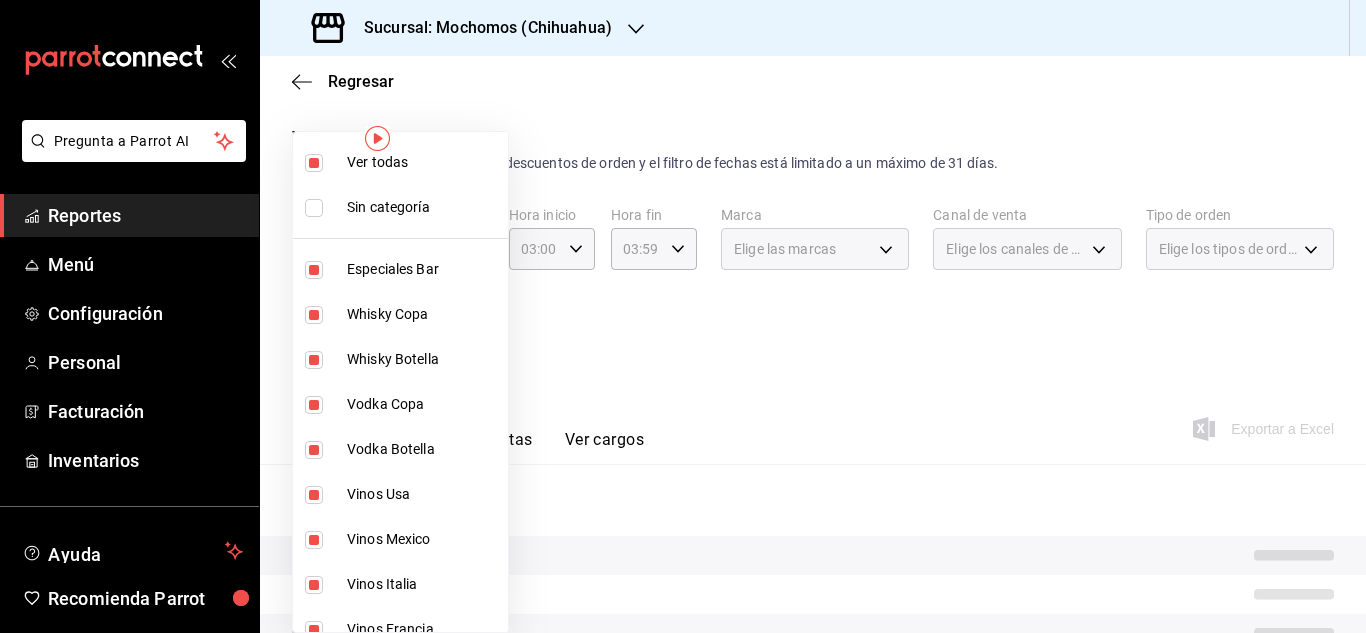 click on "Ver todas" at bounding box center [400, 162] 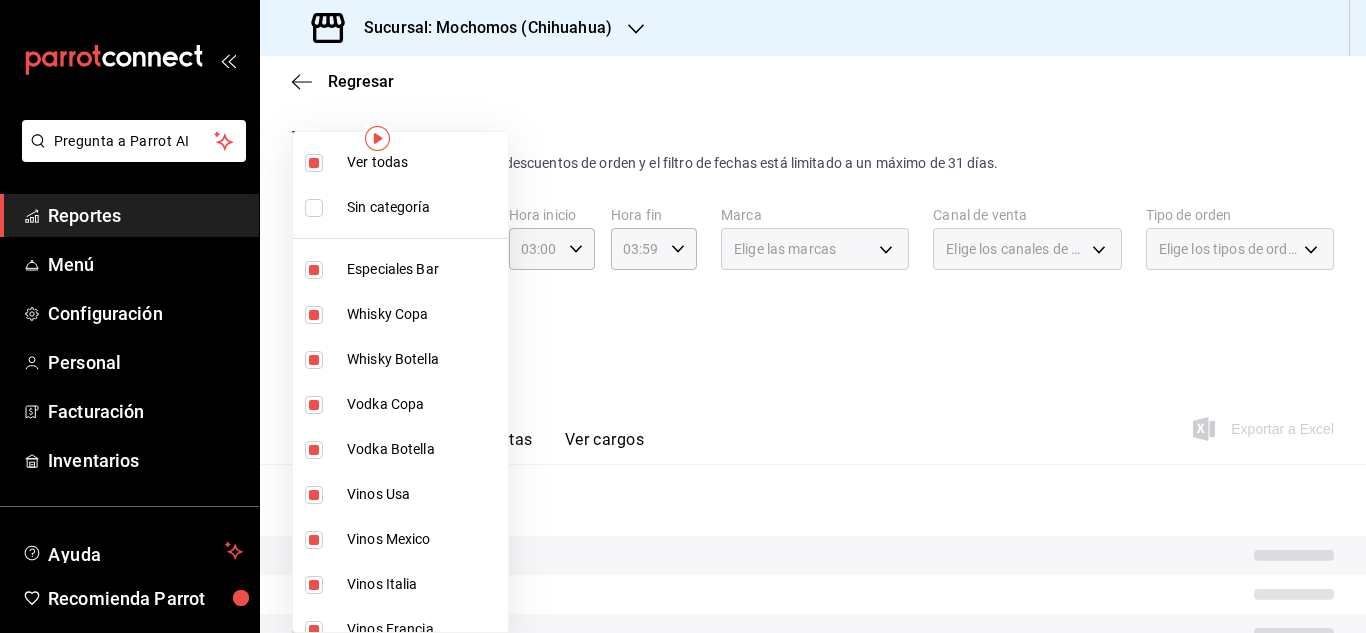 type 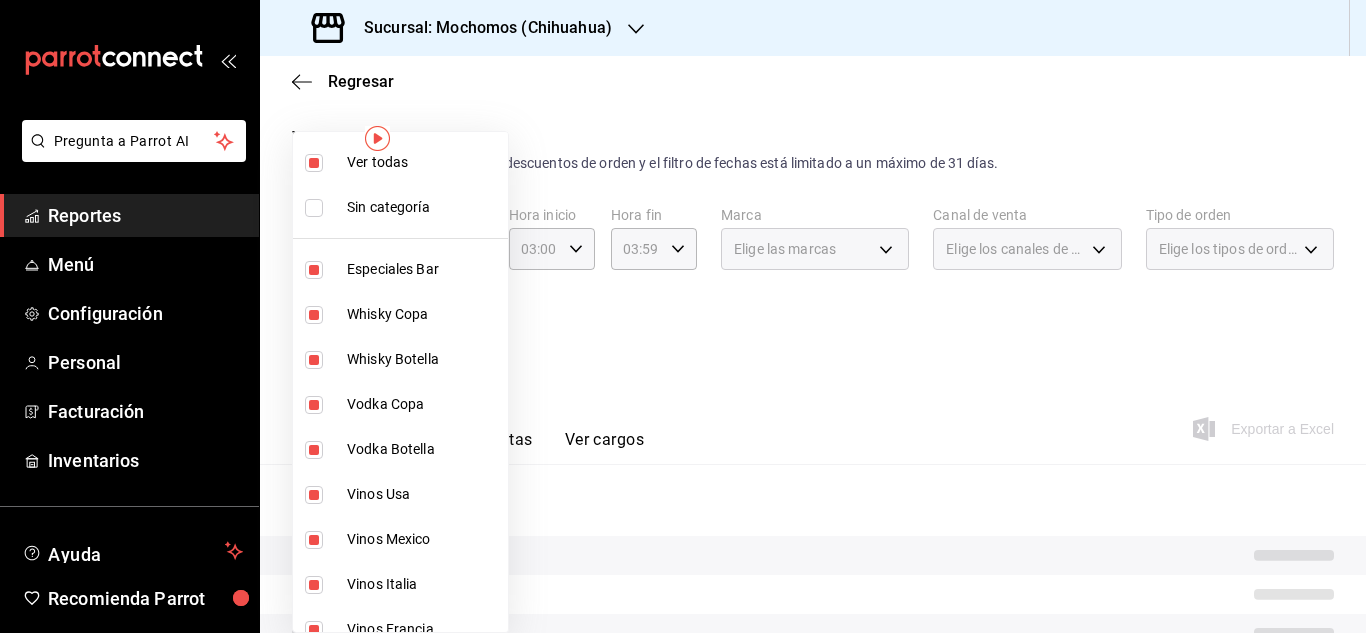 checkbox on "false" 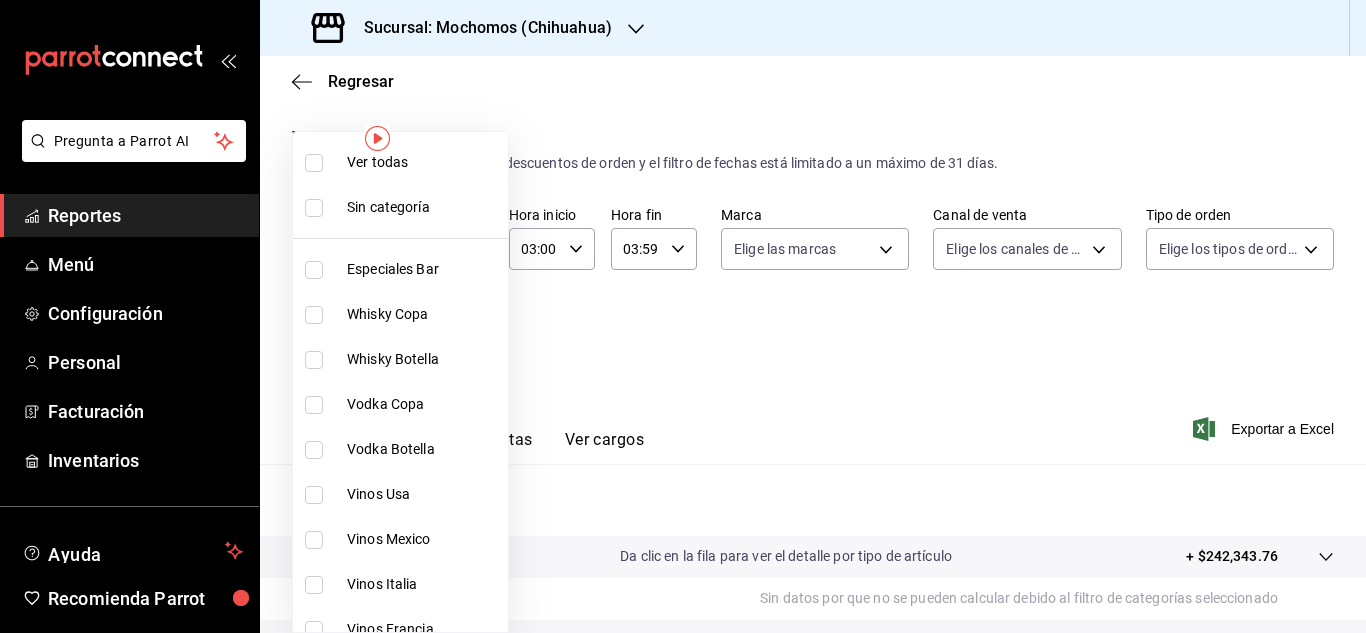 click on "Ver todas" at bounding box center [400, 162] 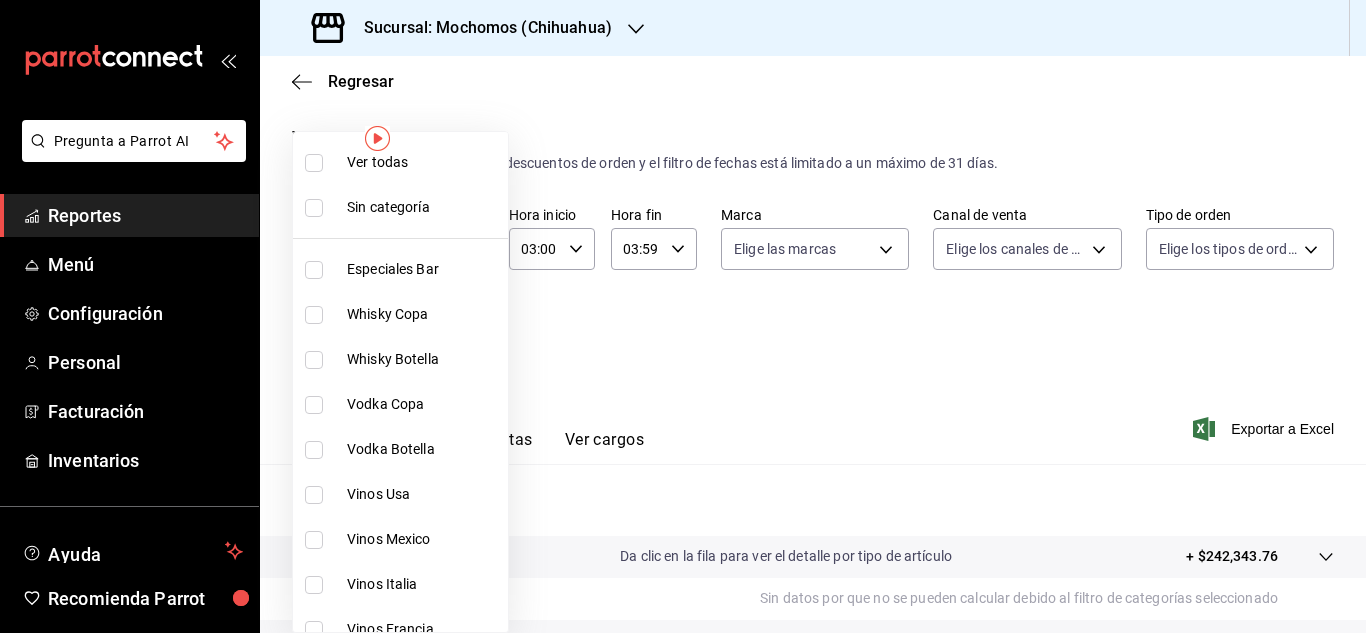 type on "2d195258-a112-483e-9c41-0e6351594330,d48f3e9a-3ab1-4b8f-8ab3-d3938f1810f2,a94d44e2-931b-4392-928c-76508c6b7711,139e7770-4057-47e7-aa17-5e27c00b4675,674921e0-22ac-4c7c-96bd-d26c7df05dd4,53a881f4-bb6c-44bf-9243-dbdefed21acb,36512dd9-6876-4ed4-82b8-36296f38a619,7bda9f65-e29f-4c8d-a0f3-2e7dc49b1cd4,0e0ec35d-0e05-43f1-8d66-4789e5a92098,0f722fb1-e344-44a7-97a6-6244b79d97c7,a3de463c-4b14-4460-a5ea-71f4ea984b2c,fa451de7-d308-47ad-8943-fc7cb43457a7,42d109e6-be96-4a8c-a0ea-1e9ebc9e8701,19716477-d45c-4c93-9c67-506fbd5fa73a,590c4d9a-317e-4a5a-a4f6-a839cae822d9,6e11bb48-5ac1-4f07-aba8-7b8810e32219,07b7658b-1879-4ab7-8a6b-aa976ead5be5,53b78e4c-975f-4f78-99b8-ffb91e1b926c,28c0e4f7-0ac4-4cf6-ba08-96e1deea861b,a3a832f8-1029-4da4-9940-abf16736e130,4ce38dca-8015-4b33-a46f-7cf470da2c14,86e21938-fd73-422b-8e9f-e660fe12d9a5,a1fd9f24-7016-44bd-a184-ea19e1e91a56,2e5e7c0b-dc7e-4cc7-b5be-250a0f25b533,591efba7-cac3-45d6-8faf-47de9f8140f2,291e5501-d8c6-4d7c-a40f-89819e7a618a,9cee910d-d759-4e6a-b4d9-6884e8f786f8,11976785-86d8-41ba-9aa..." 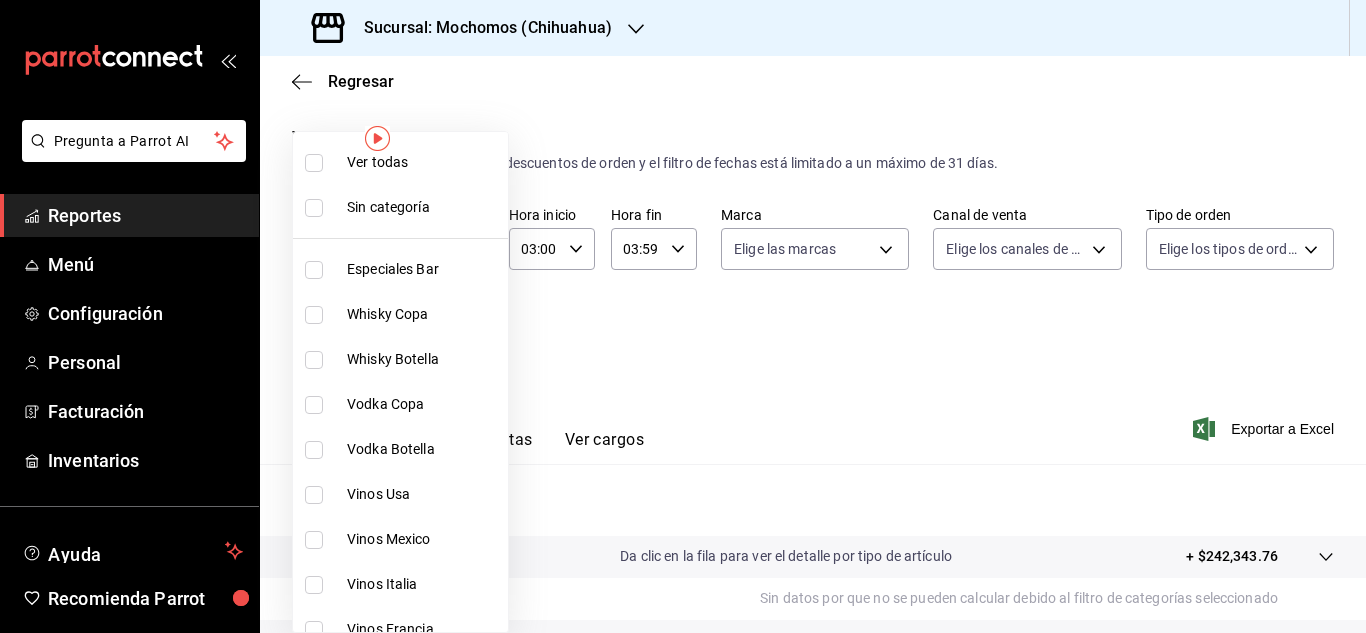checkbox on "true" 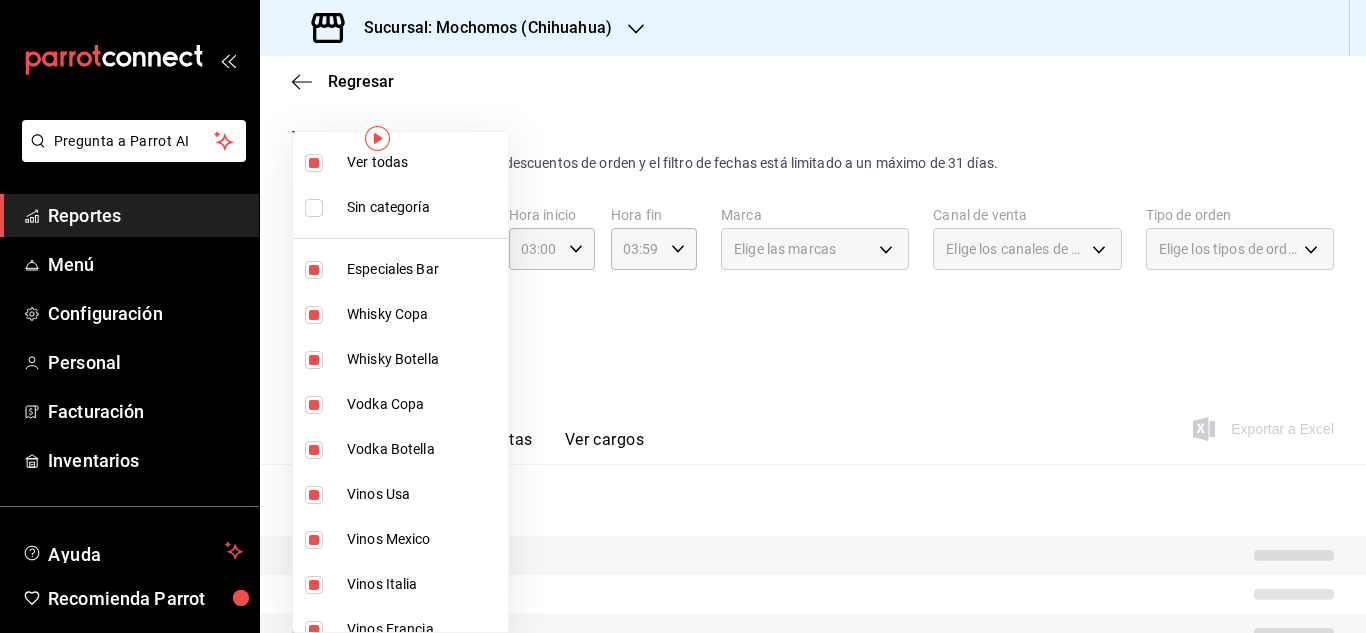 click at bounding box center [683, 316] 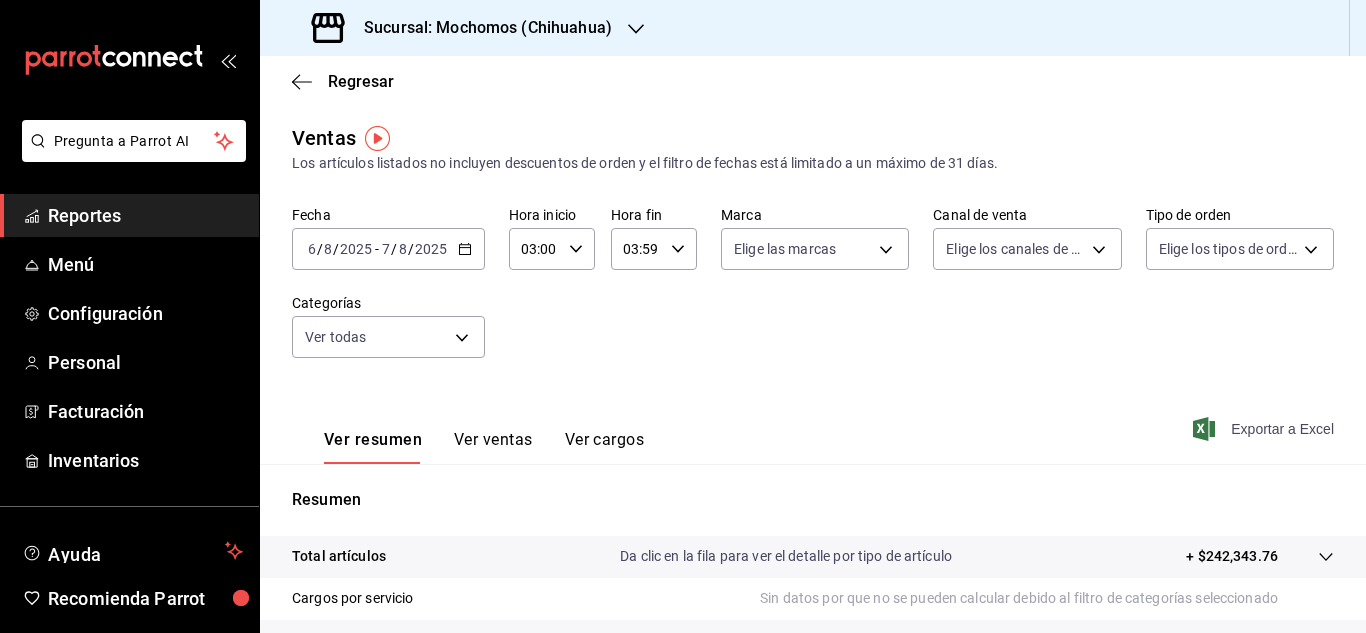 click 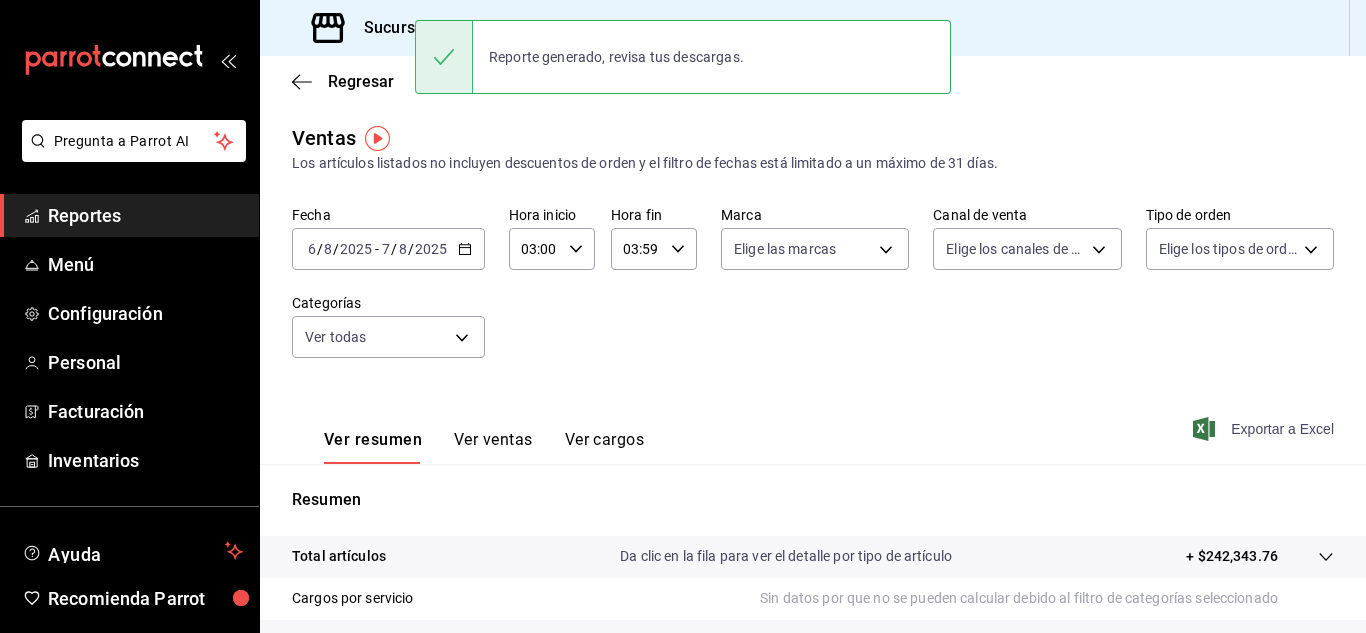 click on "Reportes" at bounding box center (129, 215) 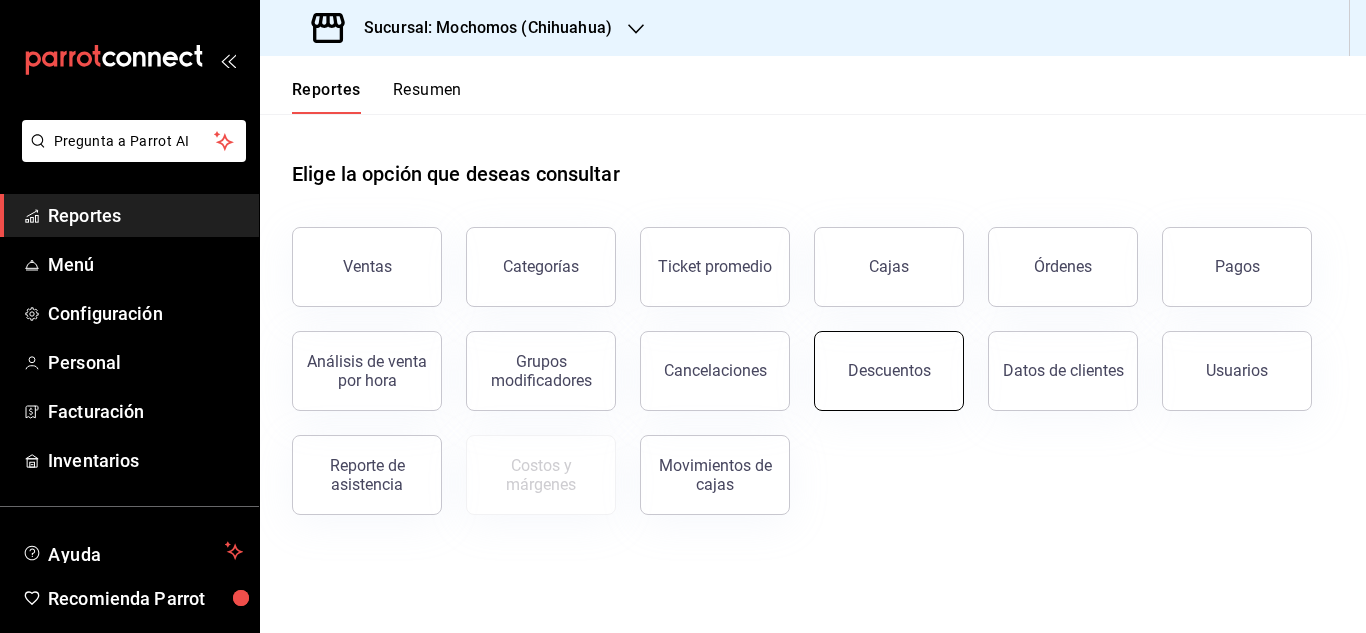 click on "Descuentos" at bounding box center [889, 371] 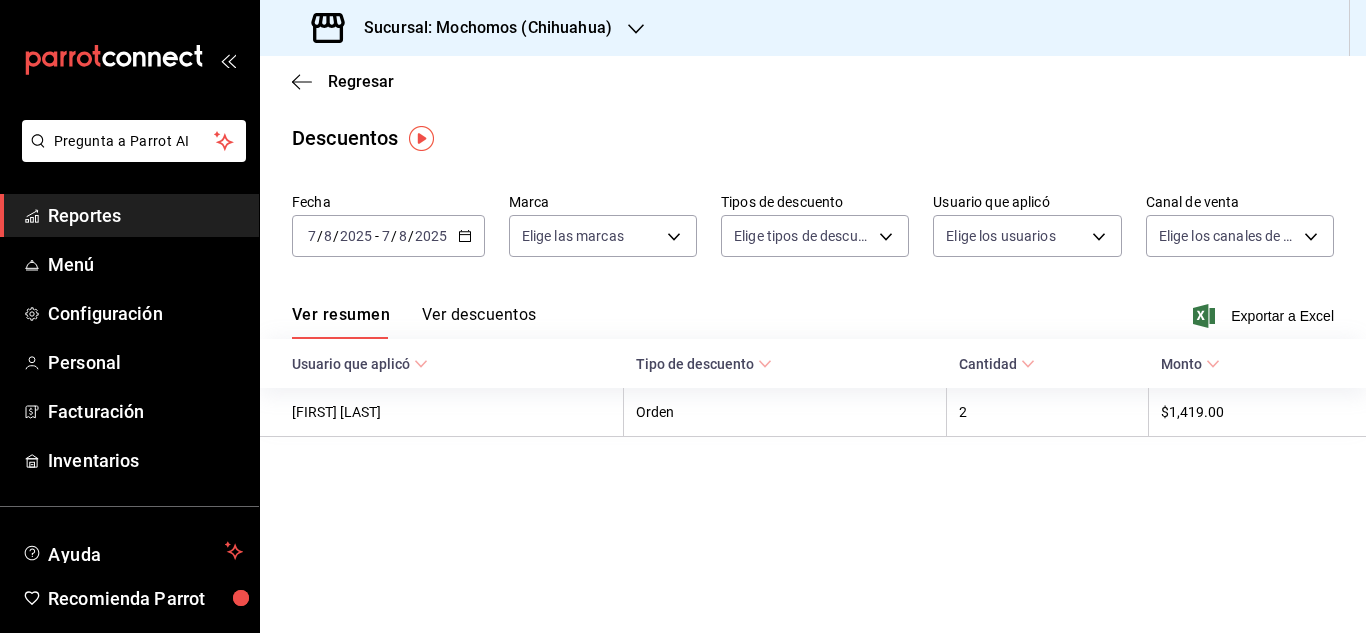 click on "2025-08-07 7 / 8 / 2025 - 2025-08-07 7 / 8 / 2025" at bounding box center (388, 236) 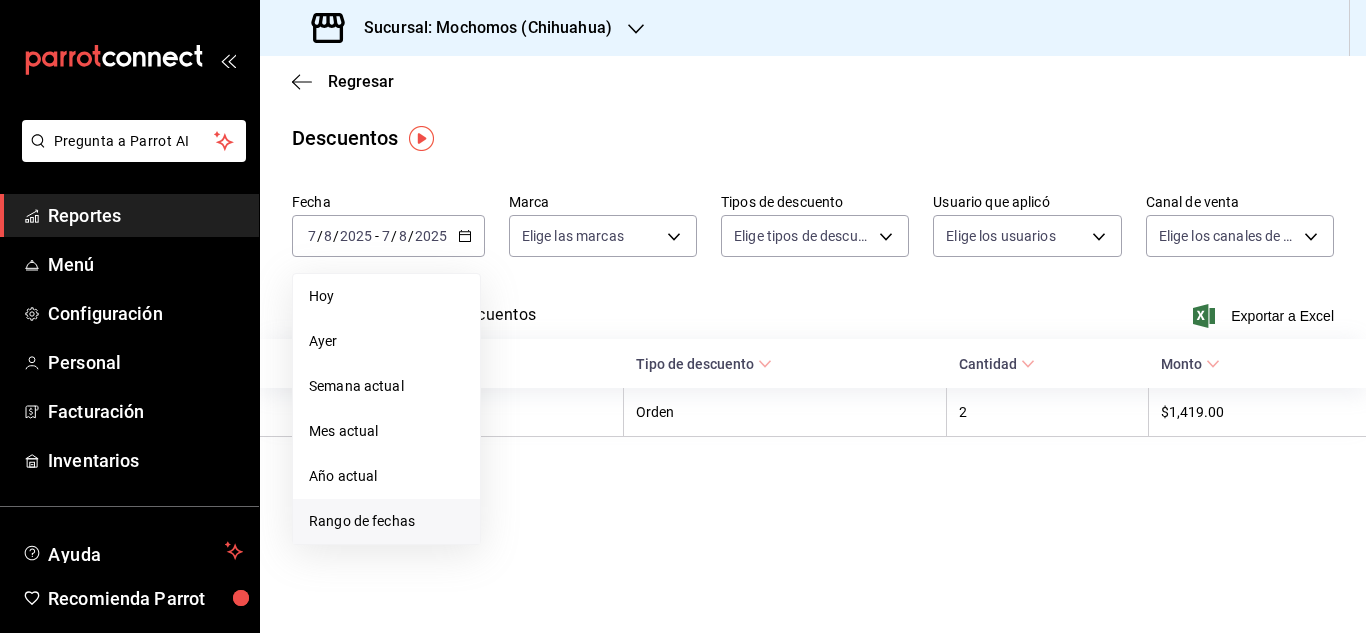 click on "Rango de fechas" at bounding box center (386, 521) 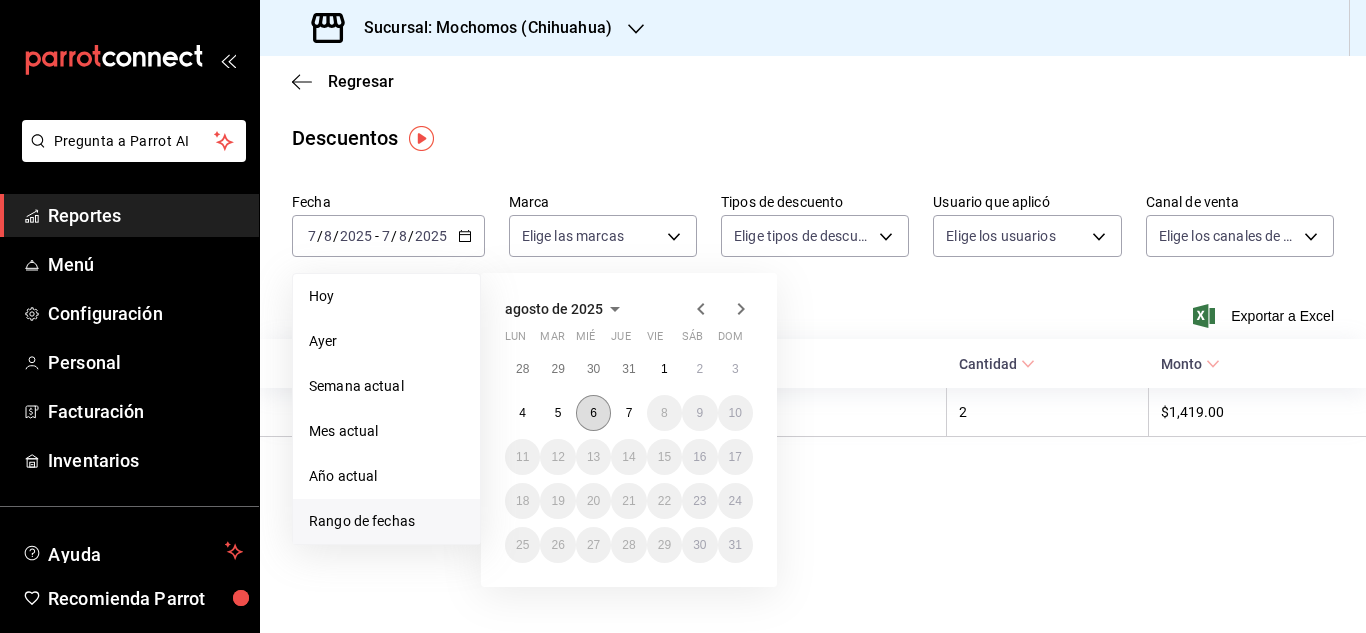click on "6" at bounding box center (593, 413) 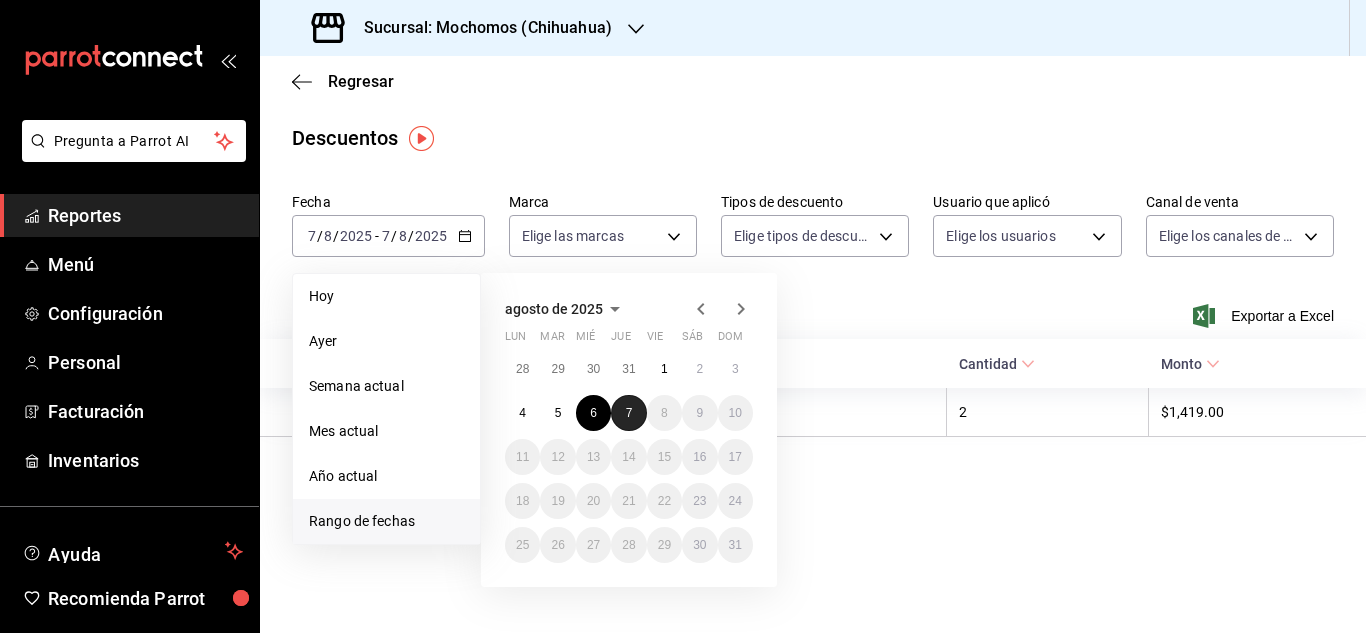 click on "7" at bounding box center [629, 413] 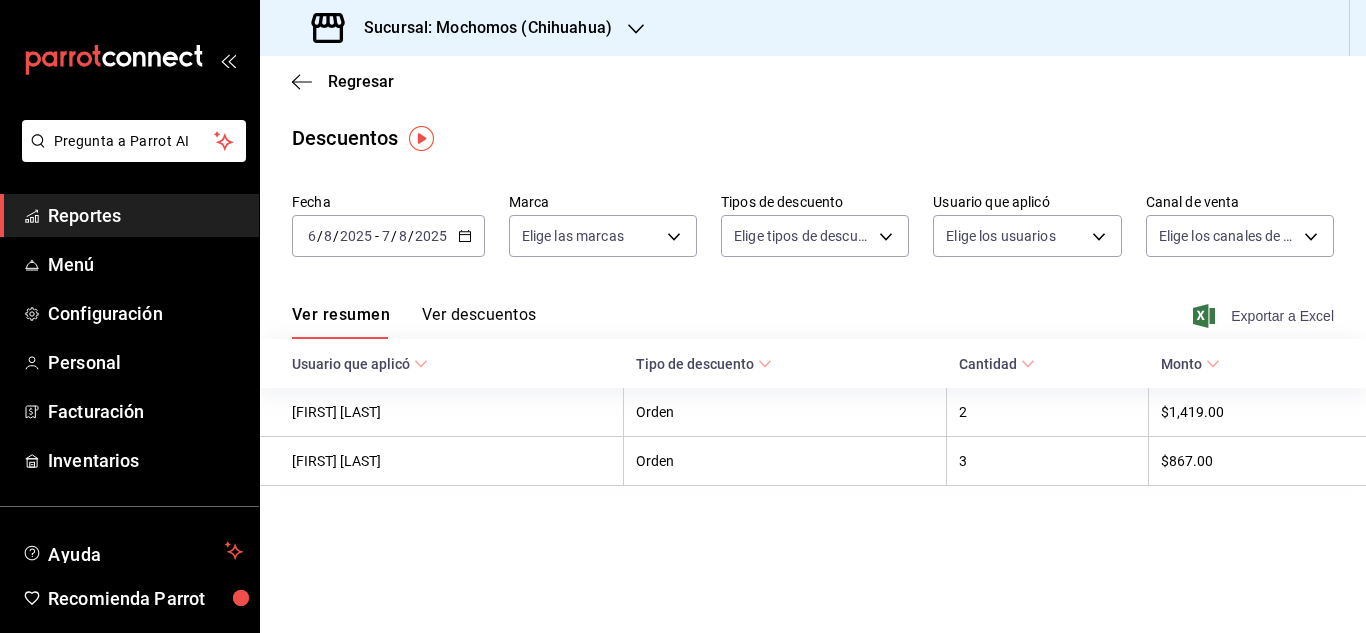 click on "Exportar a Excel" at bounding box center [1265, 316] 